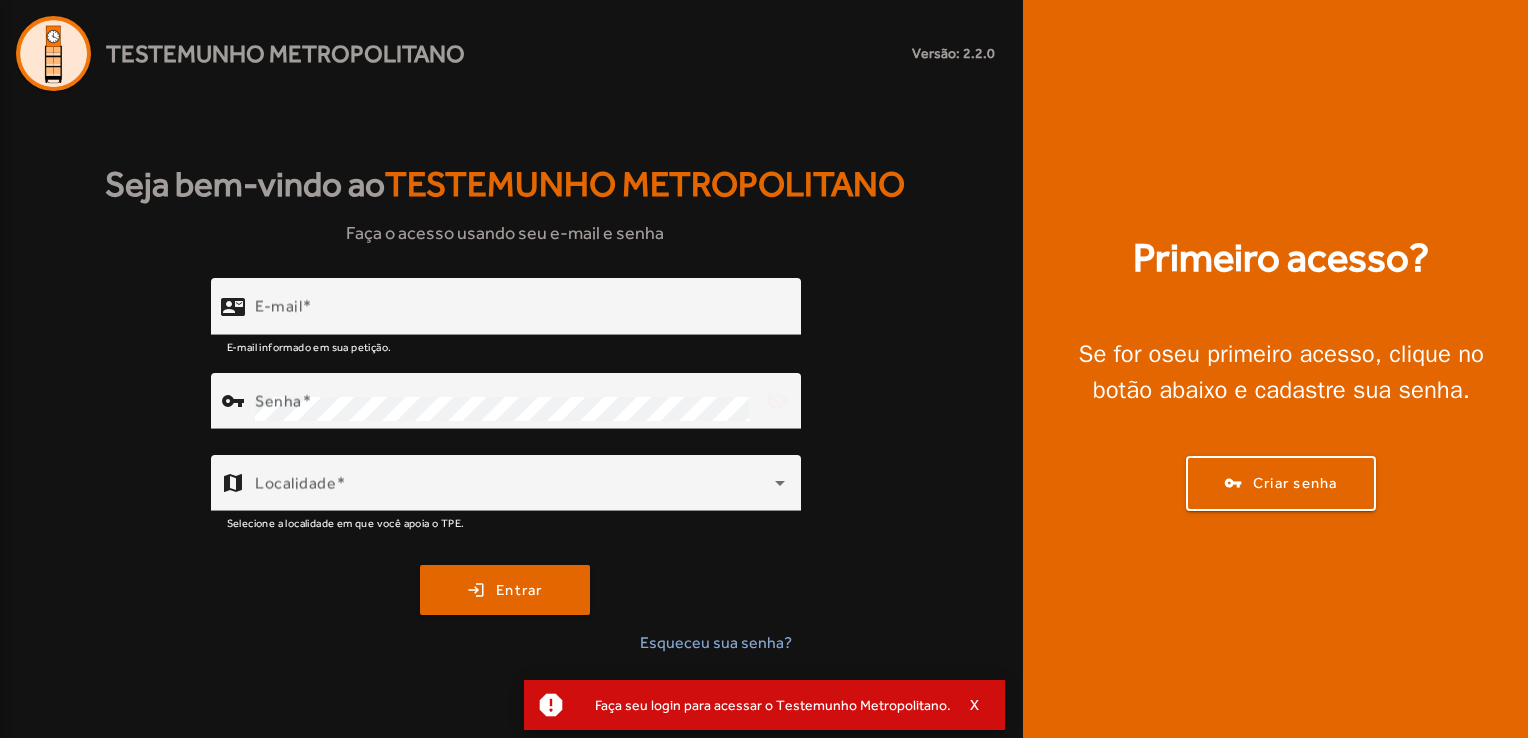 scroll, scrollTop: 0, scrollLeft: 0, axis: both 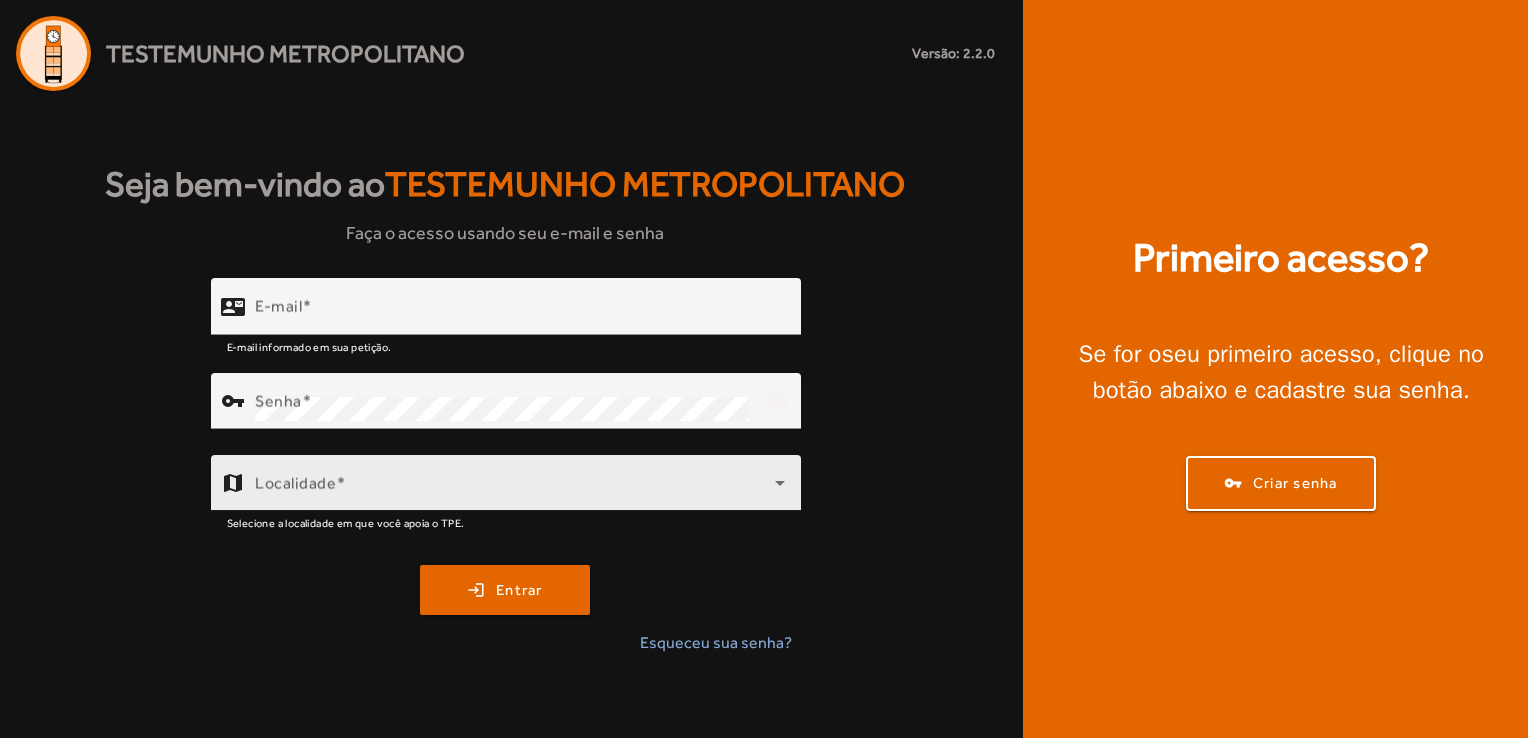 click on "Localidade" 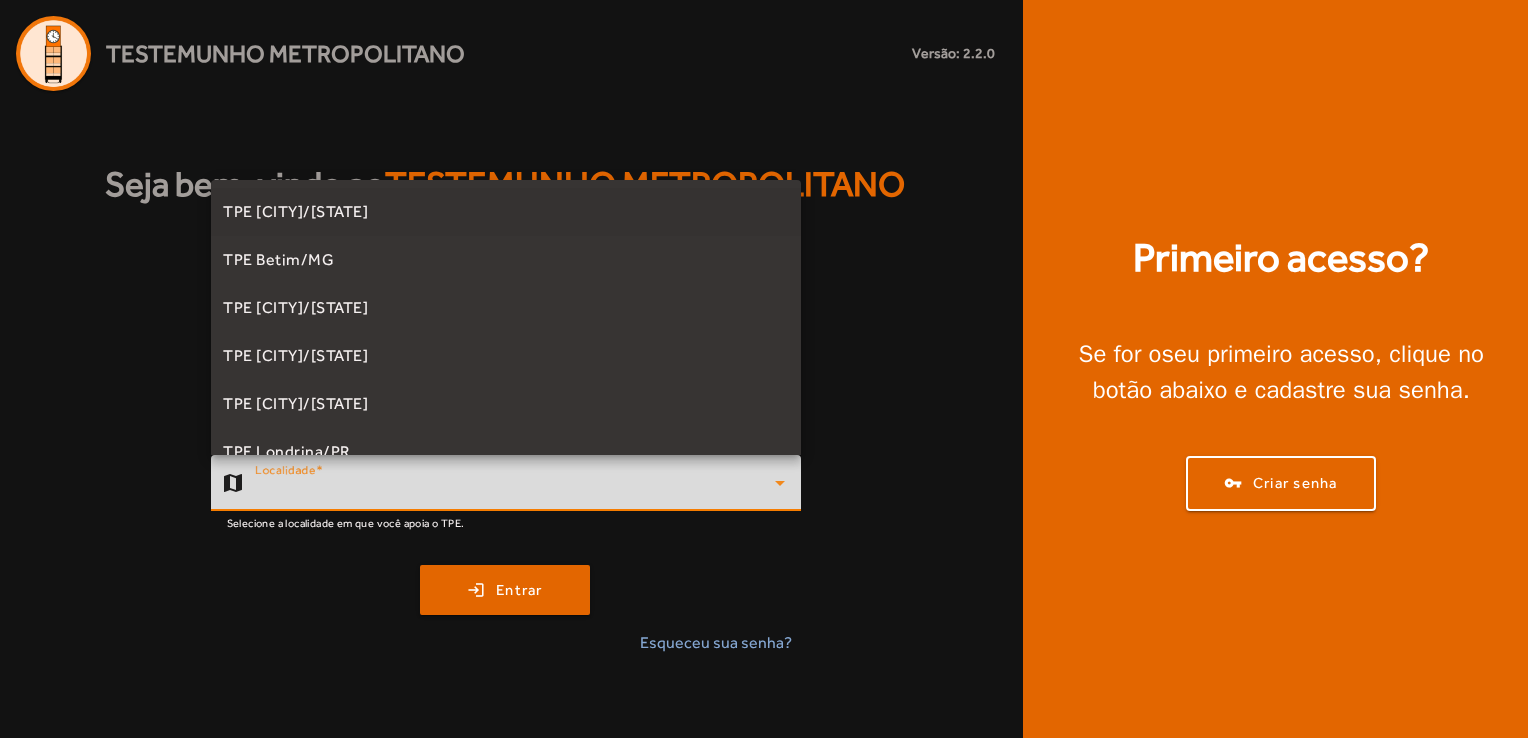 click at bounding box center [764, 369] 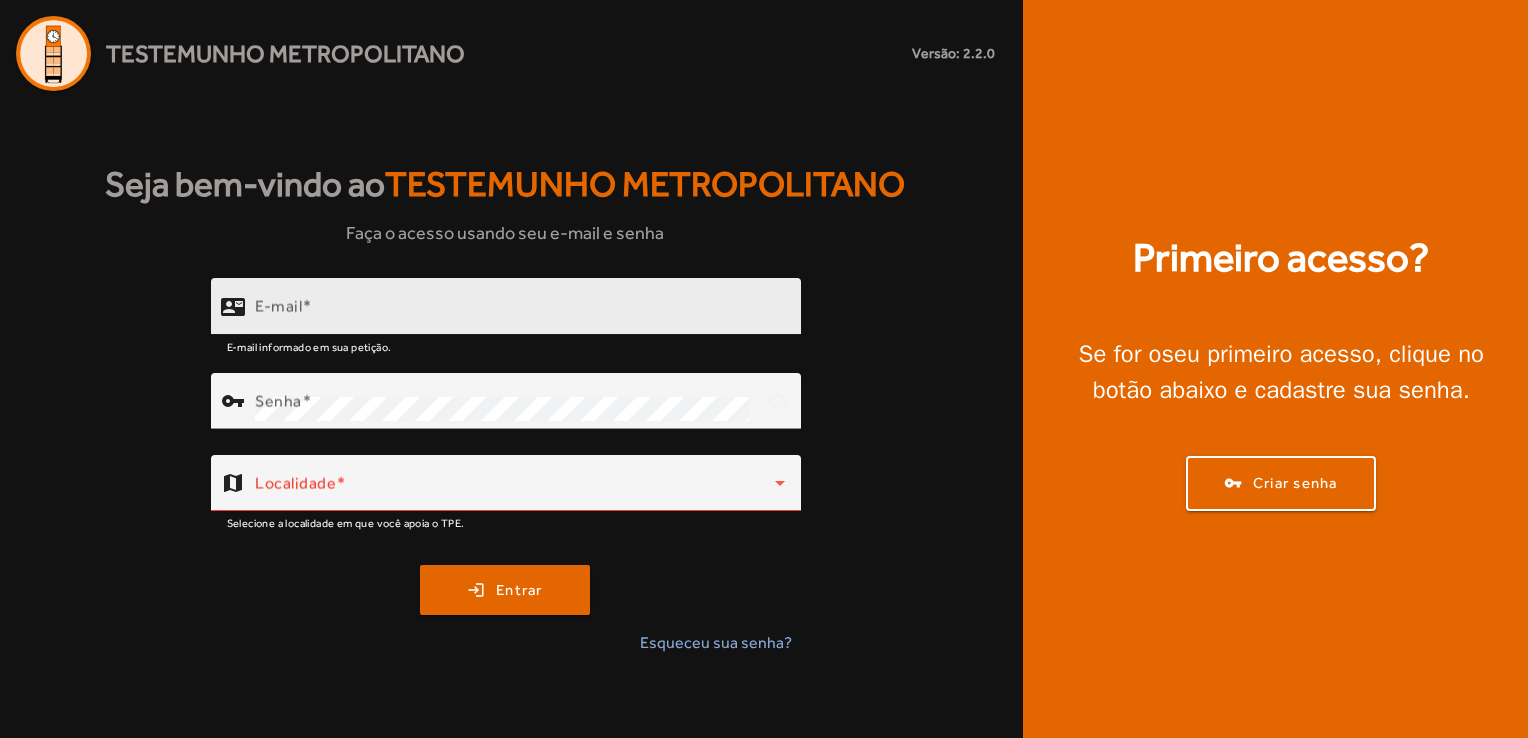 click on "E-mail" at bounding box center (520, 315) 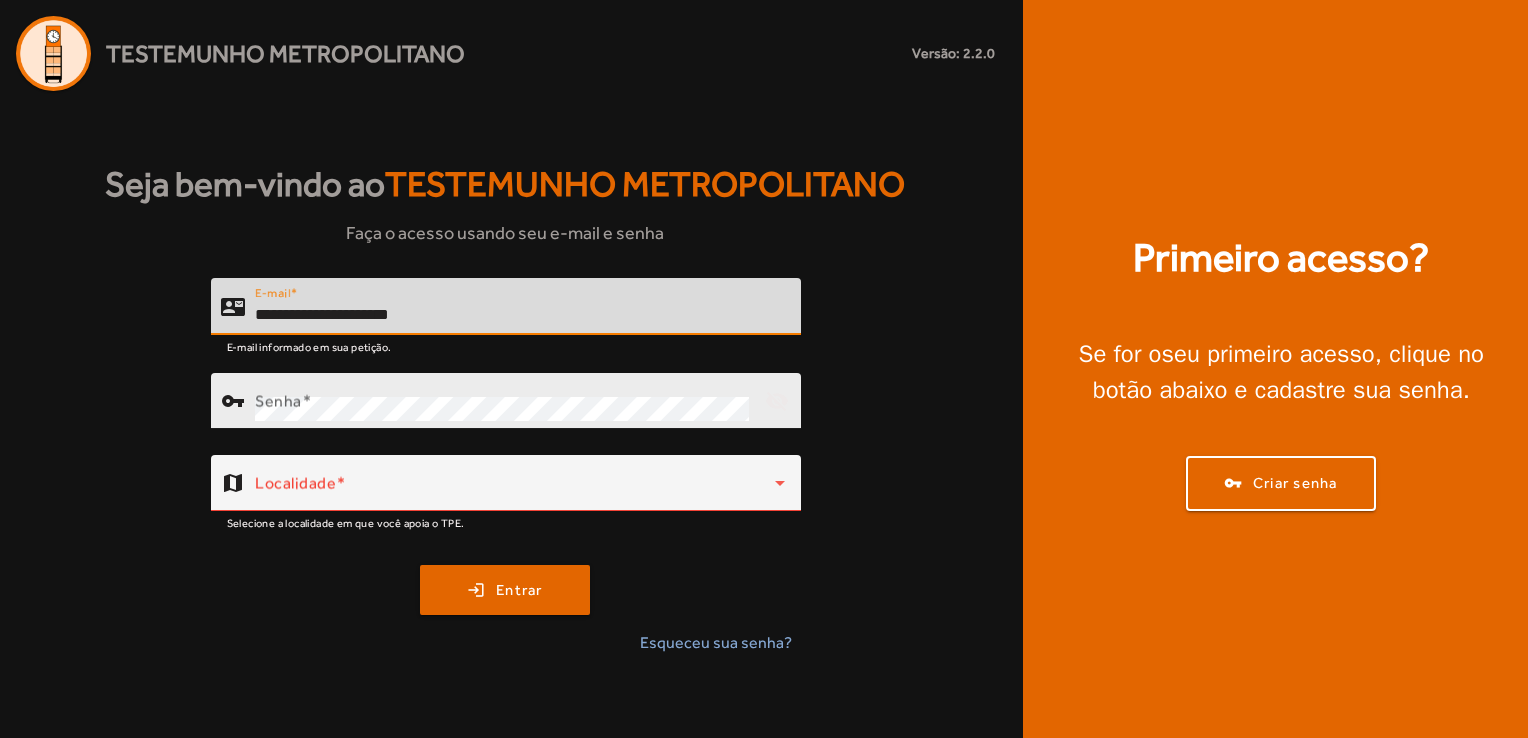 type on "**********" 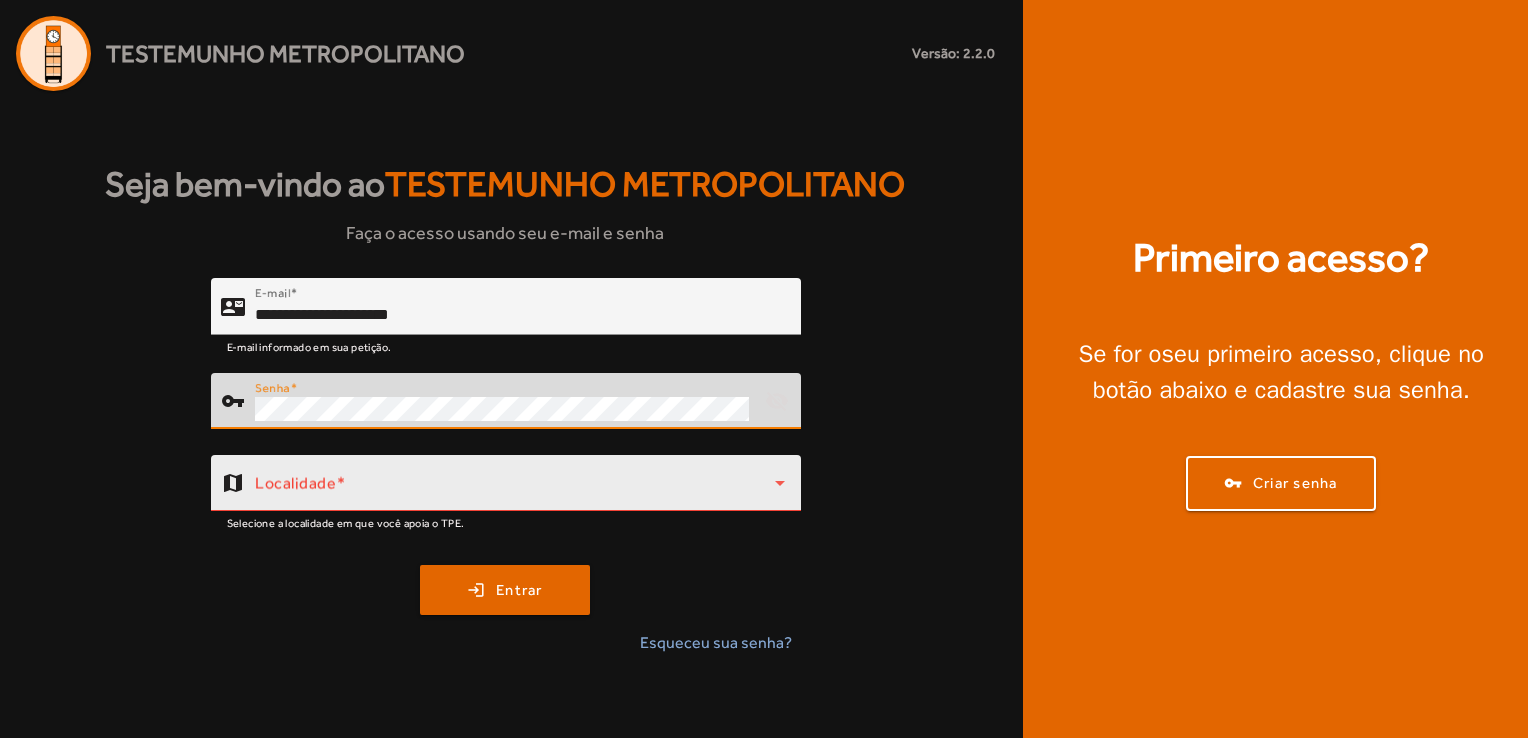 click at bounding box center [515, 491] 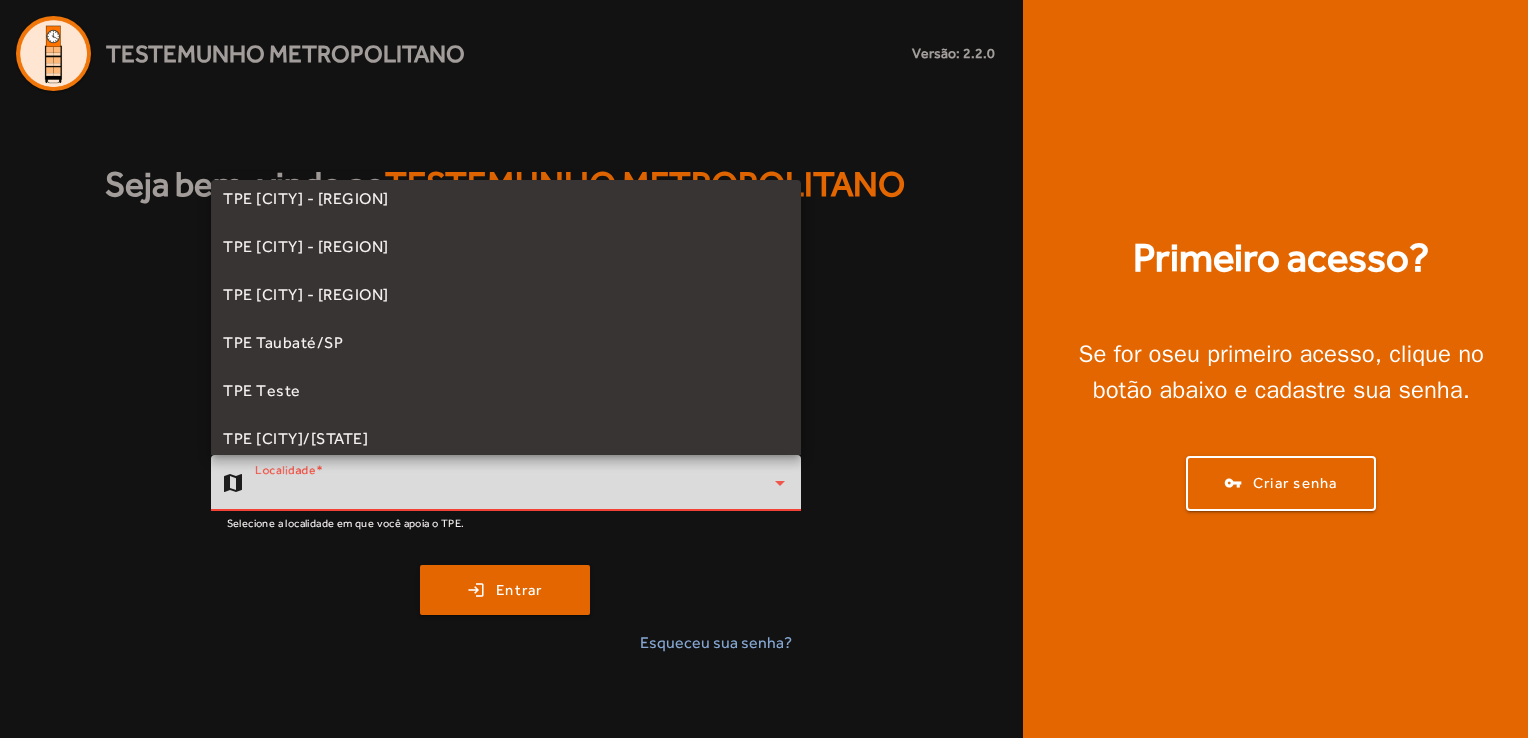 scroll, scrollTop: 556, scrollLeft: 0, axis: vertical 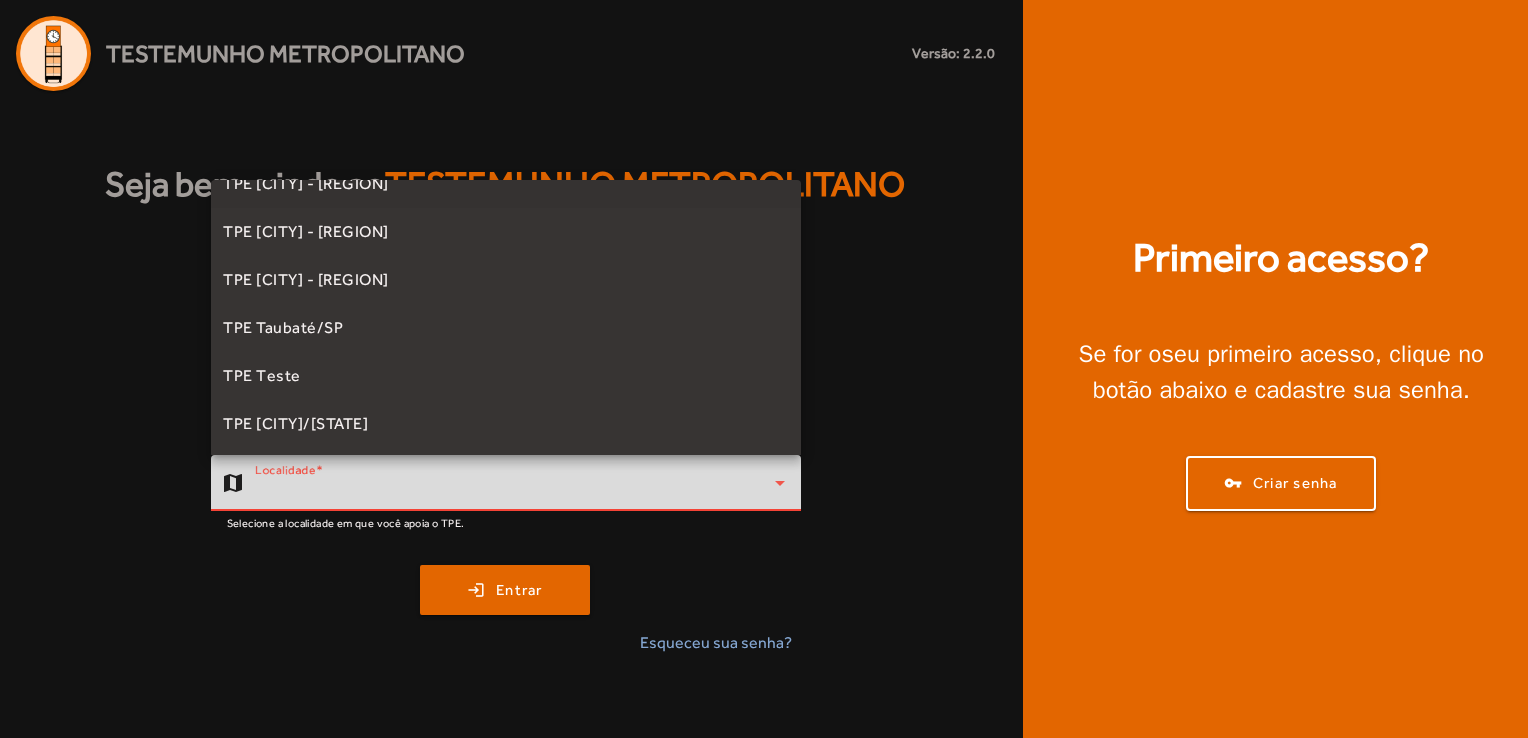 click on "TPE [CITY] - [REGION]" at bounding box center [506, 184] 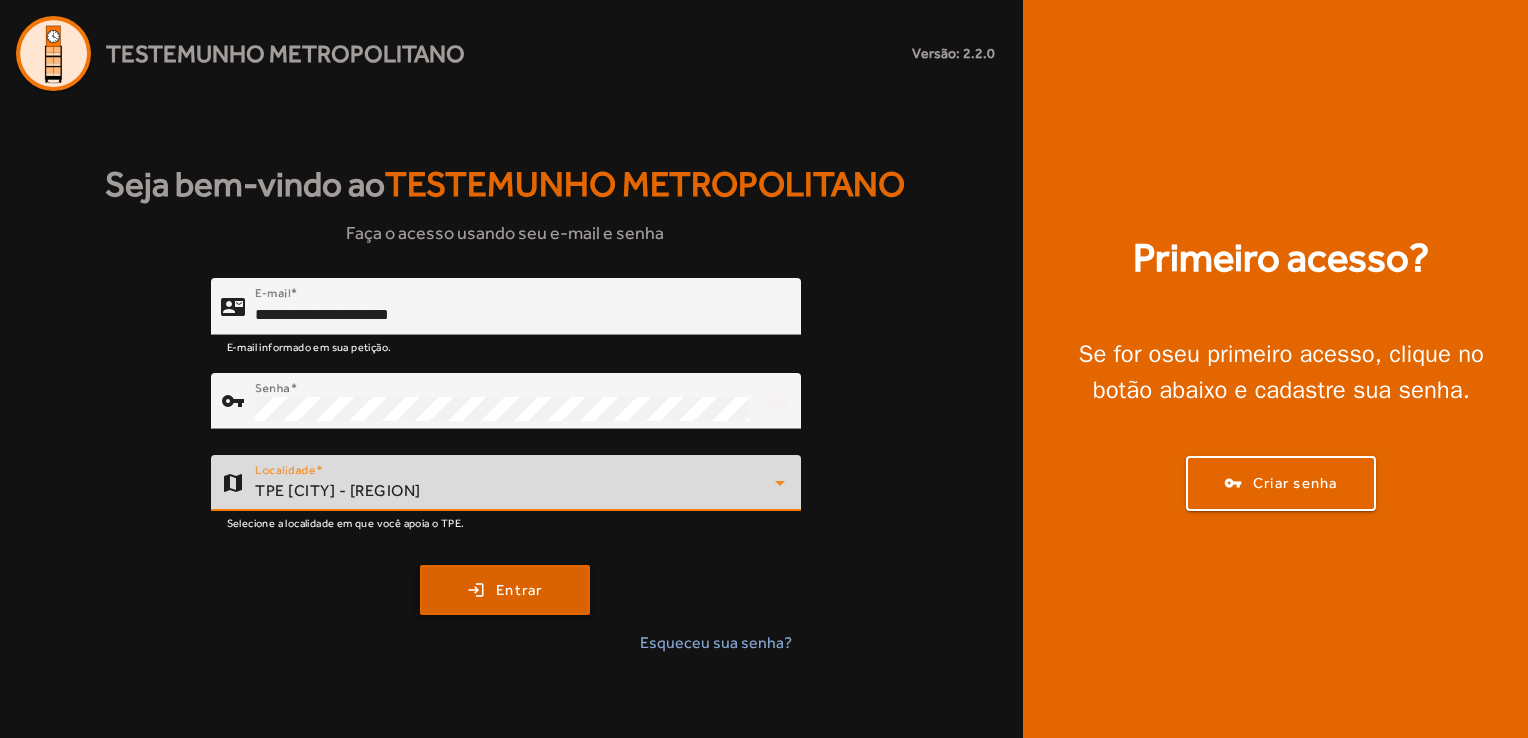 click 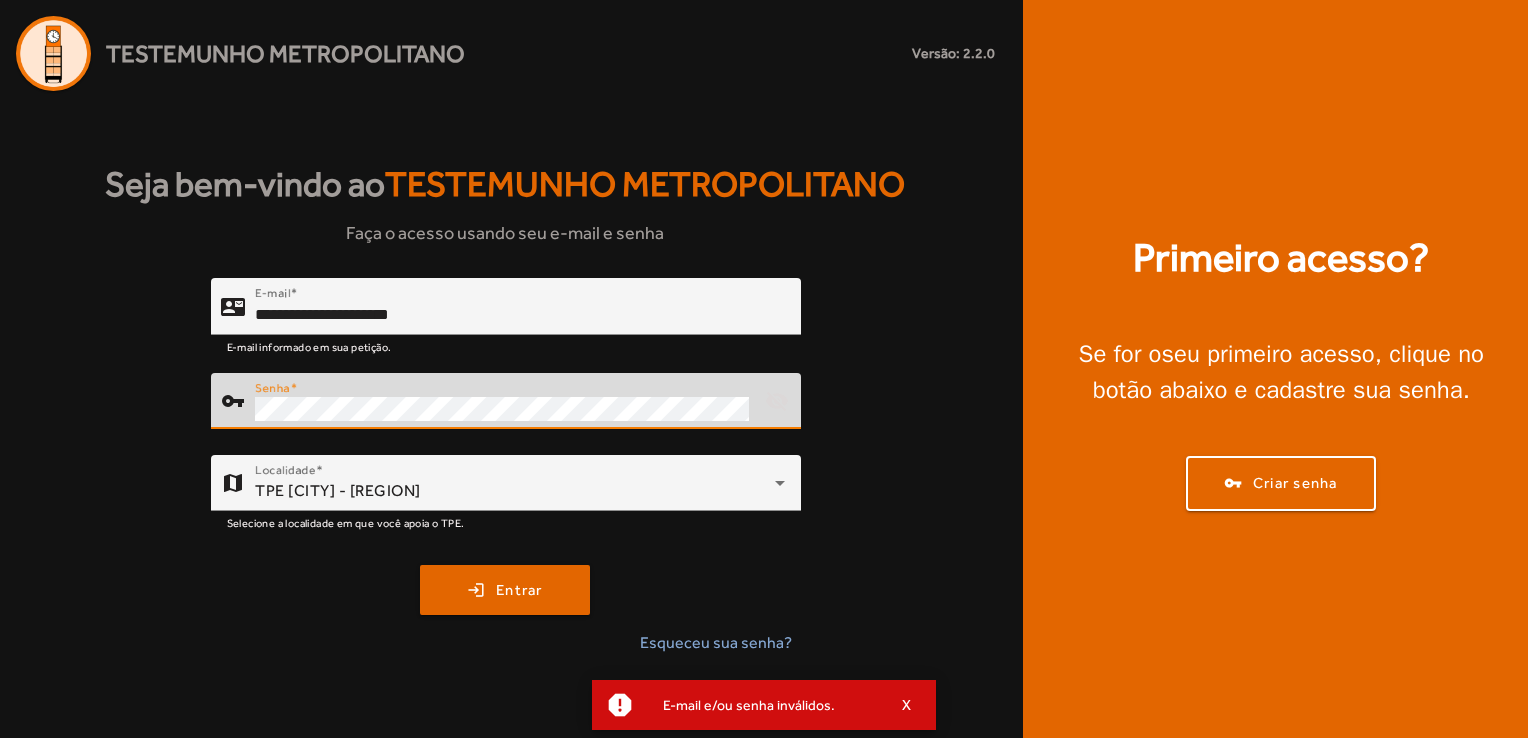 click on "contact_mail  E-mail  [EMAIL] E-mail informado em sua petição. vpn_key  Senha  visibility_off  map  Localidade  TPE [CITY] - [REGION] Selecione a localidade em que você apoia o TPE. login  Entrar   Esqueceu sua senha?" 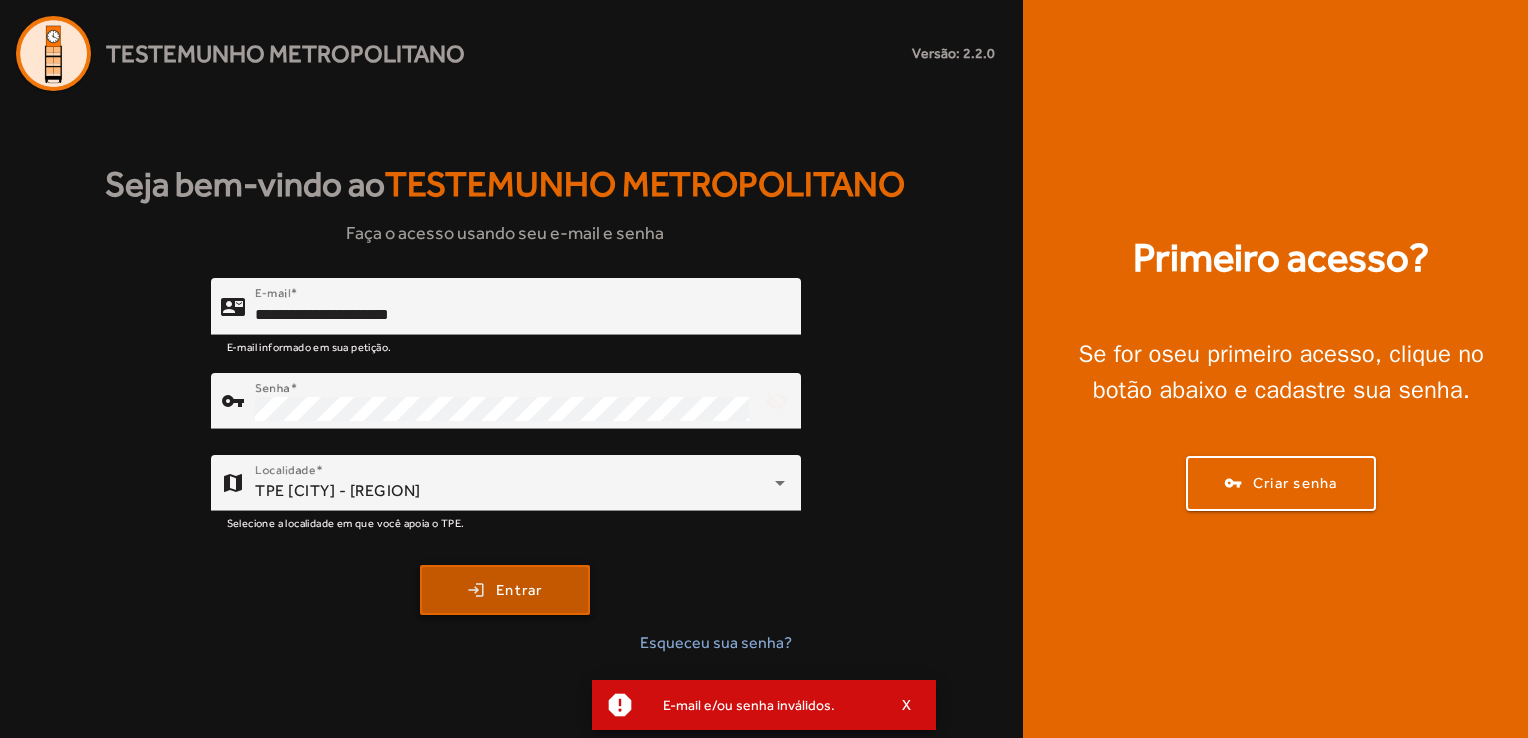 click on "Entrar" 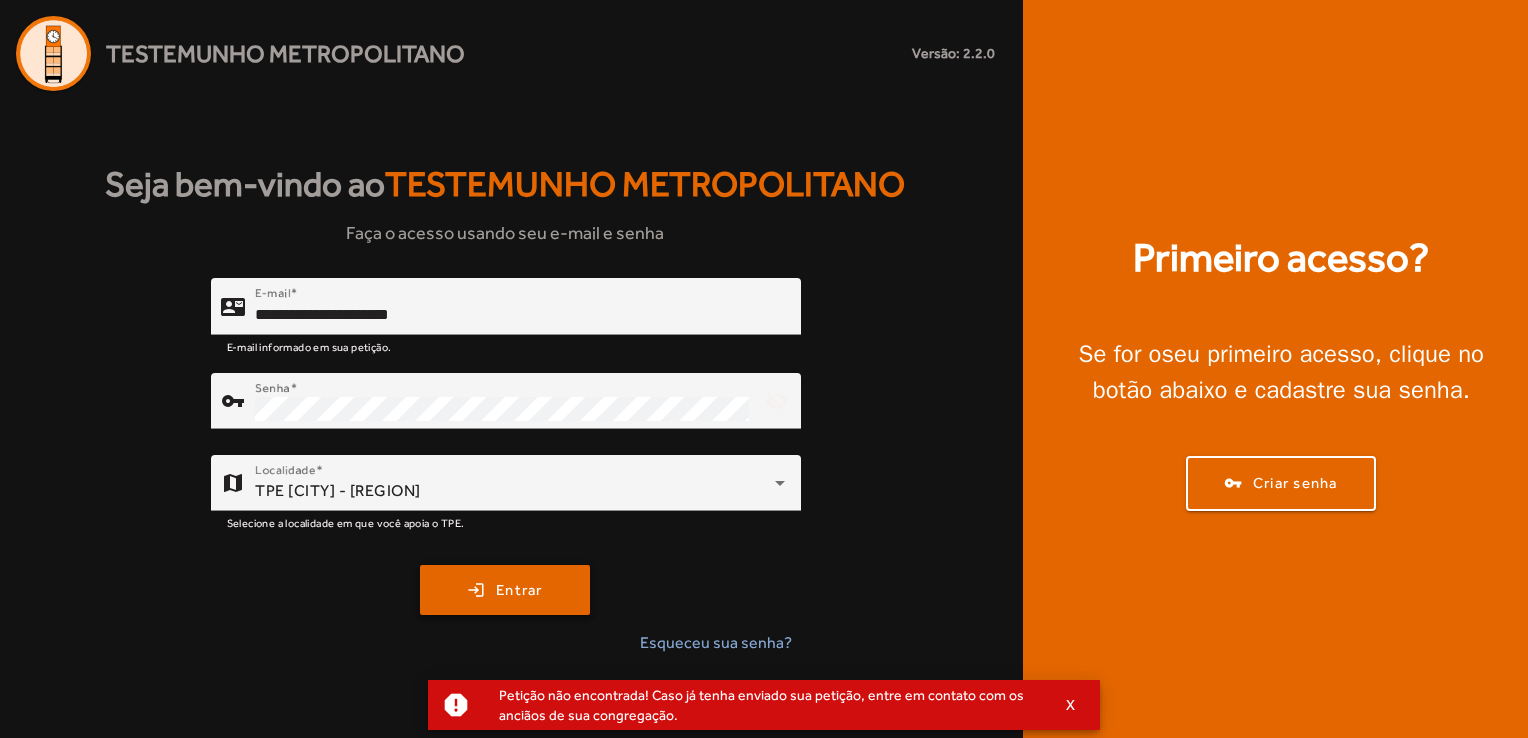 type 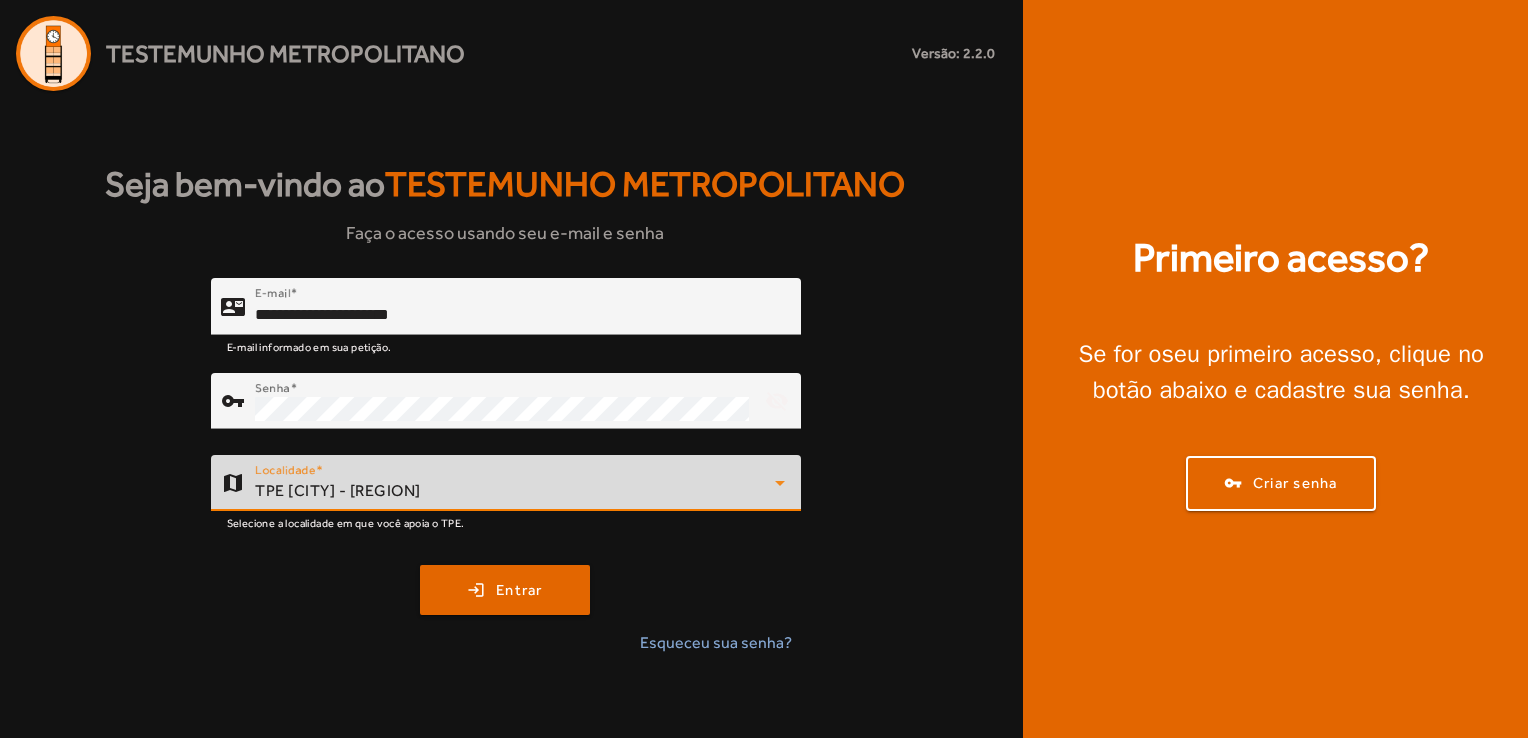 click on "TPE [CITY] - [REGION]" at bounding box center [515, 491] 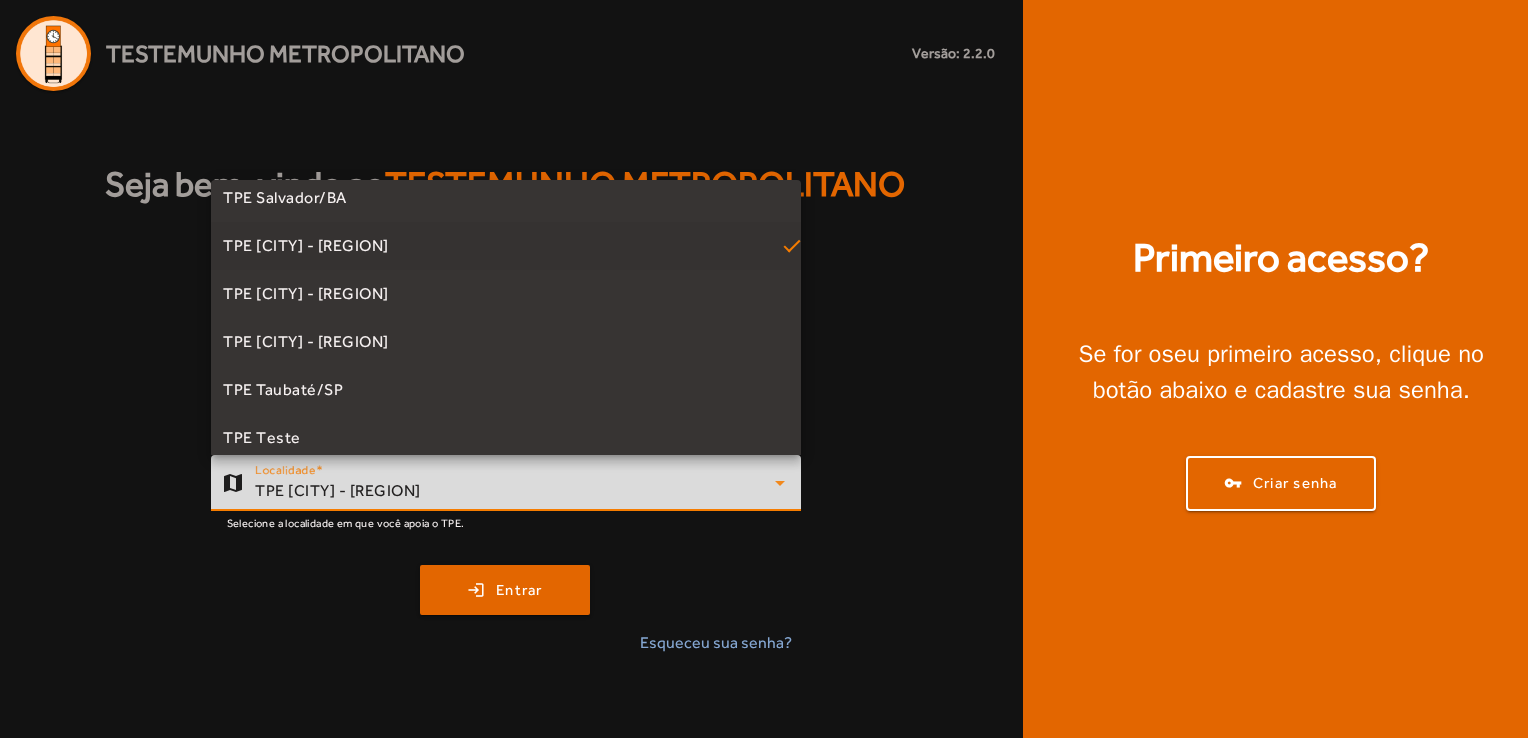 scroll, scrollTop: 500, scrollLeft: 0, axis: vertical 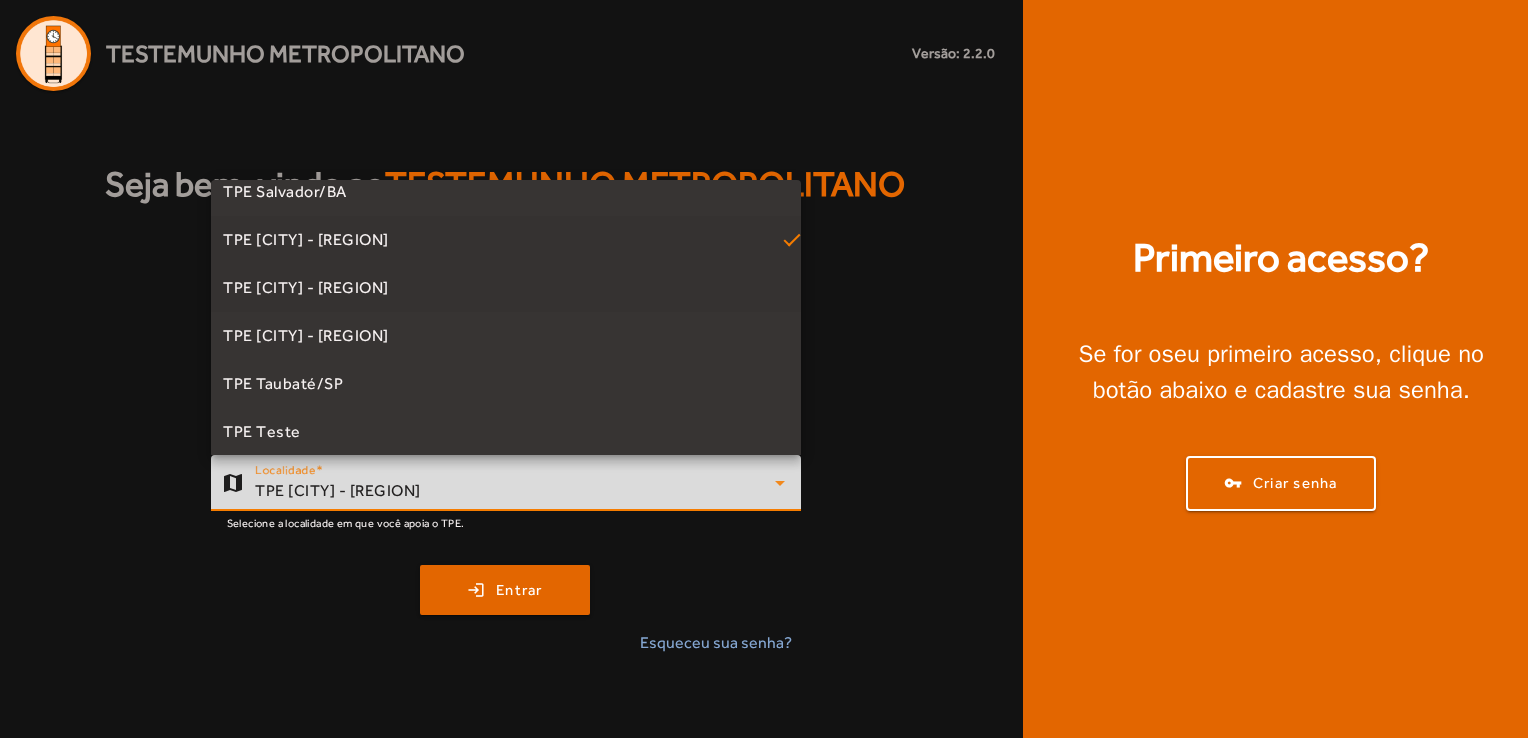 click on "TPE [CITY] - [REGION]" at bounding box center [506, 288] 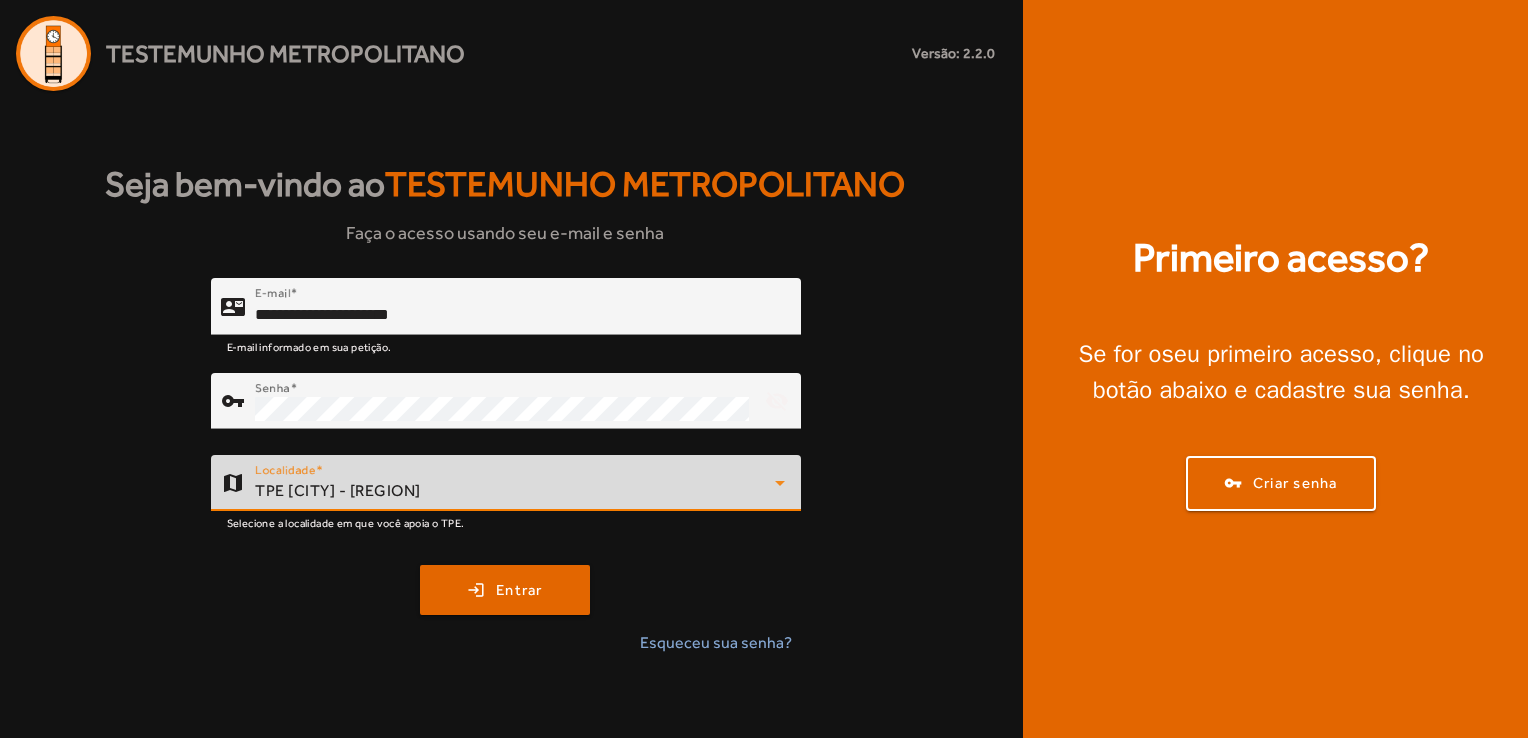 click on "TPE [CITY] - [REGION]" at bounding box center (515, 491) 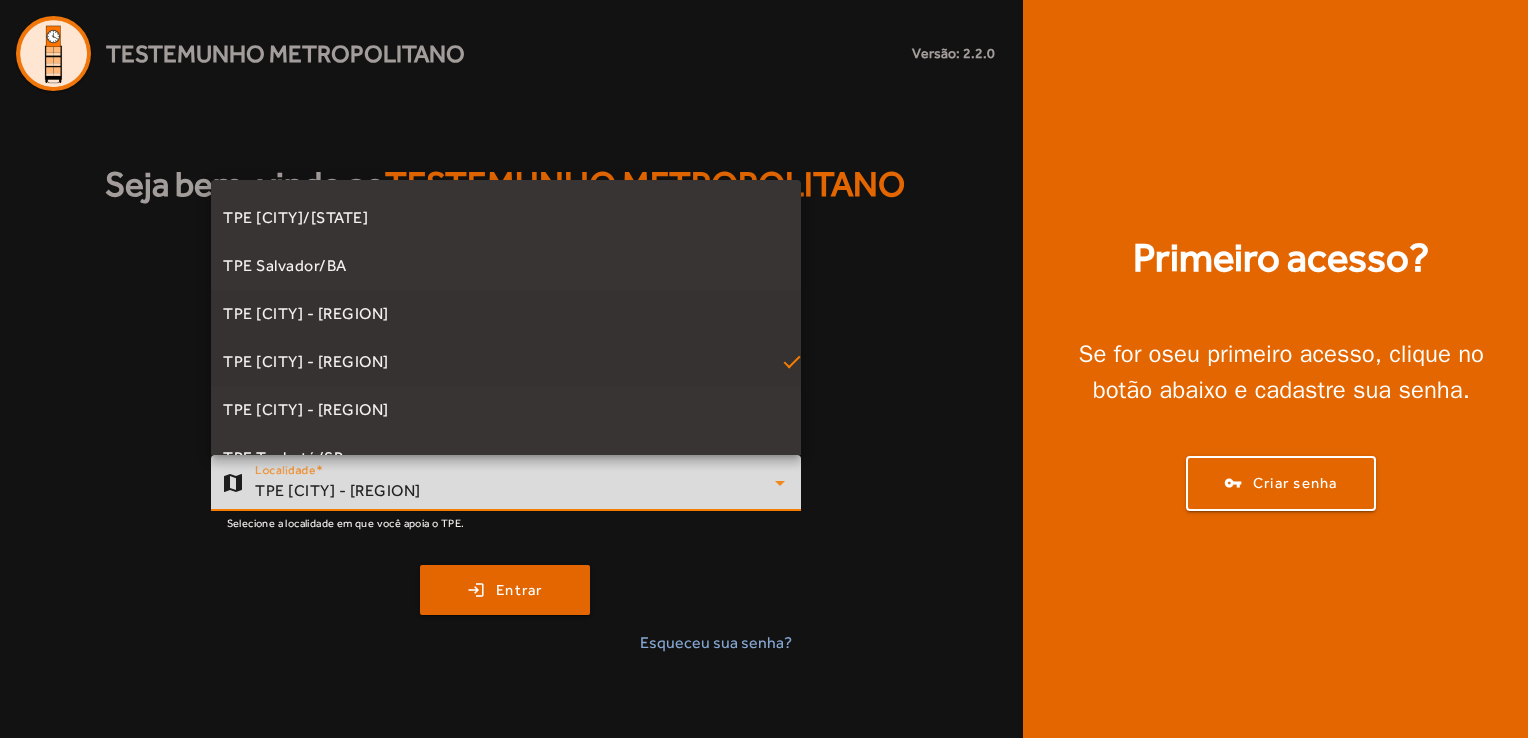 scroll, scrollTop: 456, scrollLeft: 0, axis: vertical 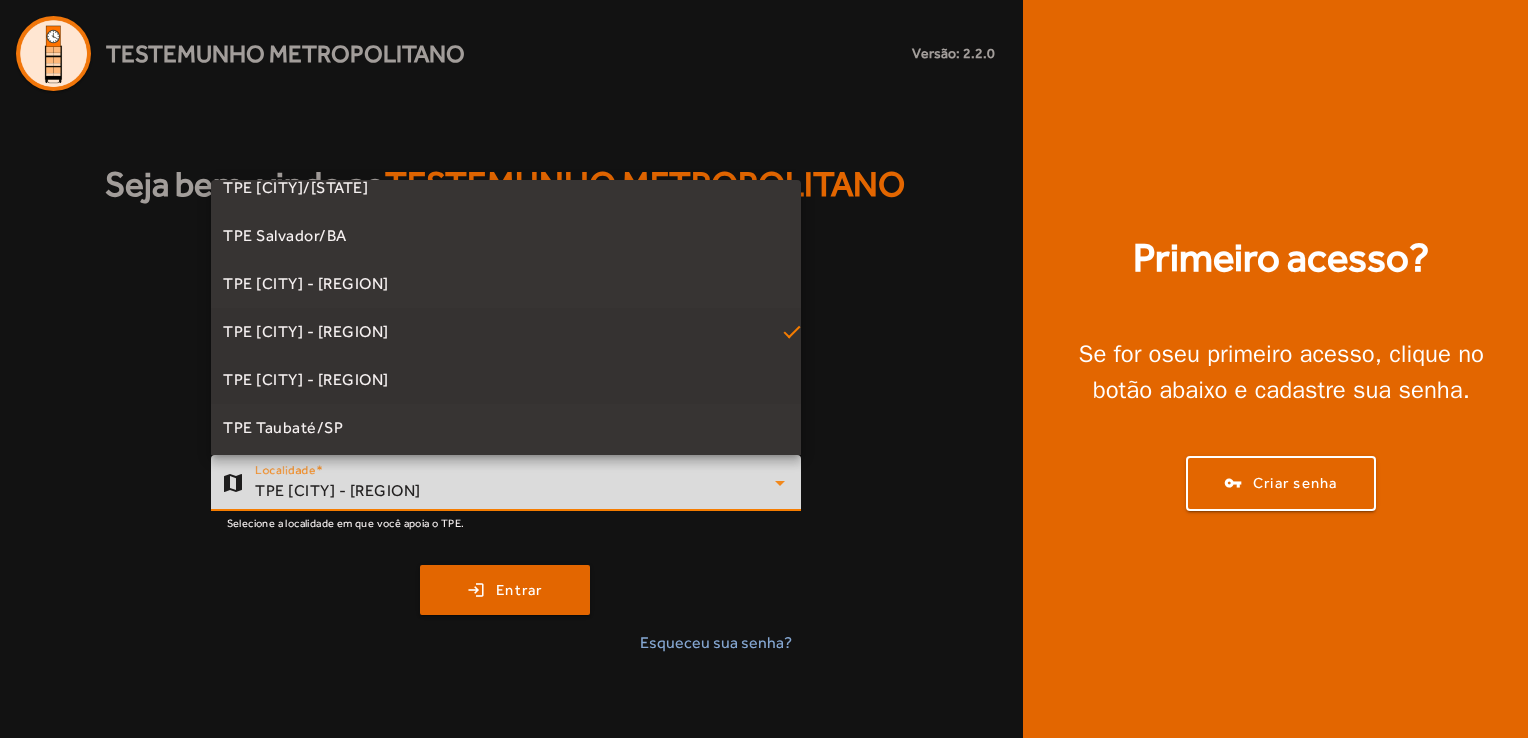 click on "TPE [CITY] - [REGION]" at bounding box center (506, 380) 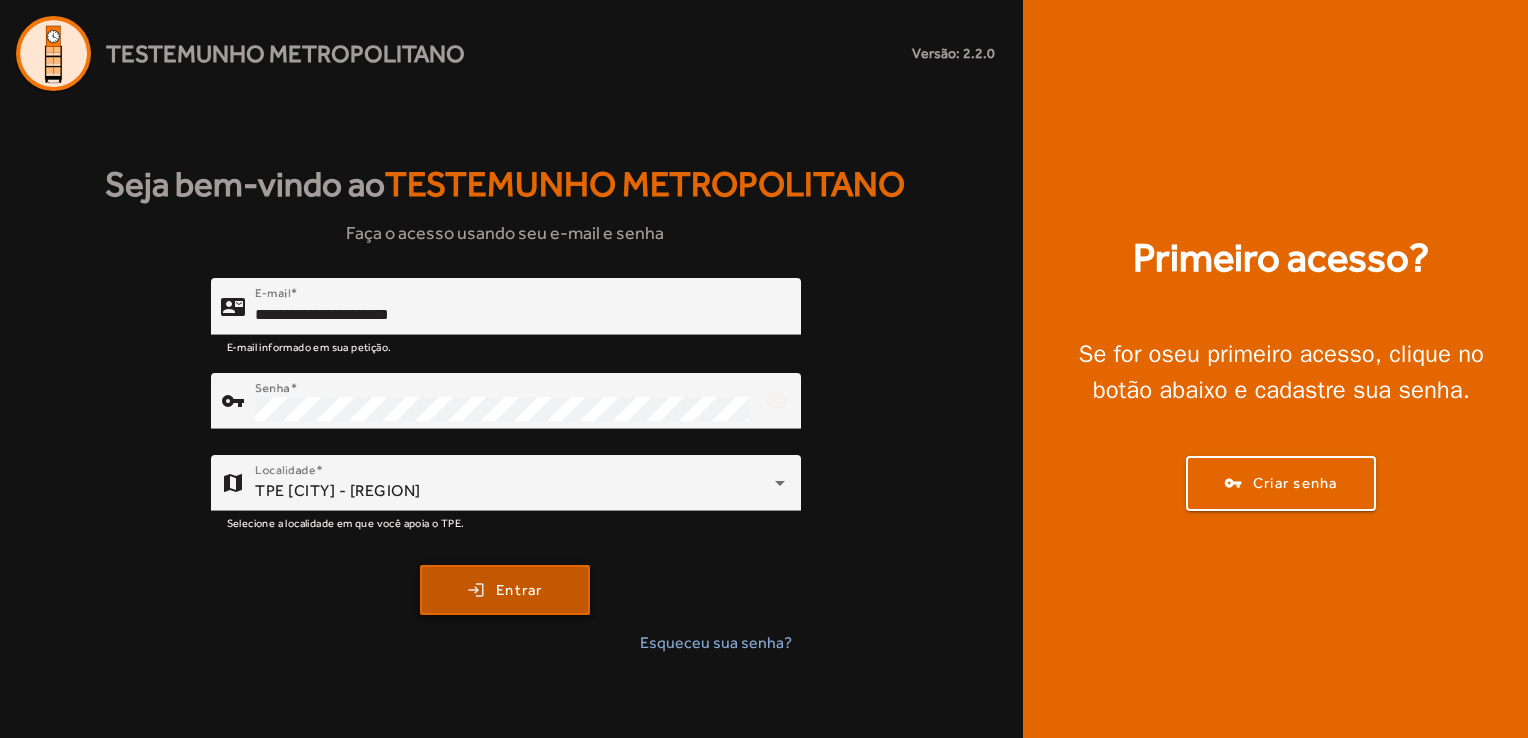 click 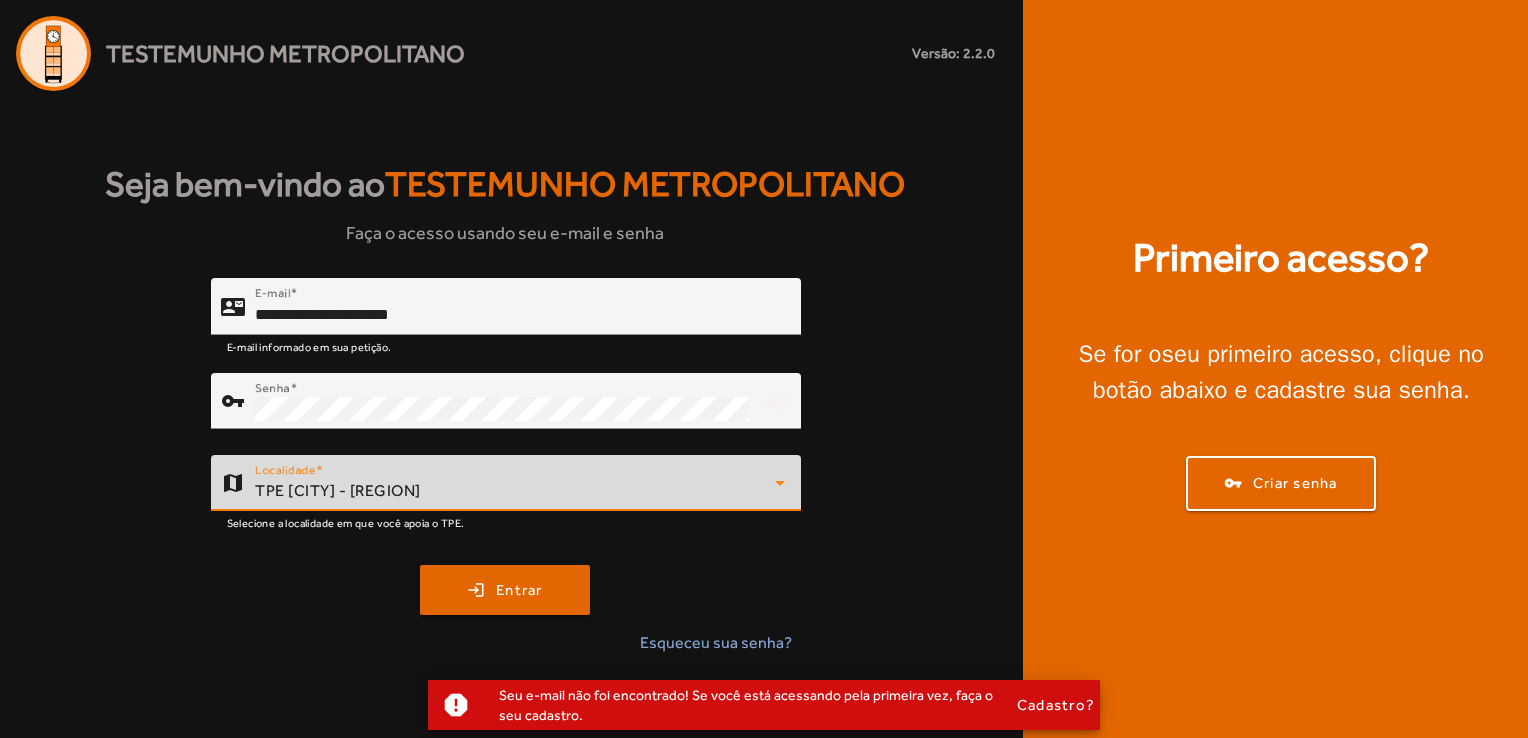 click on "TPE [CITY] - [REGION]" at bounding box center (515, 491) 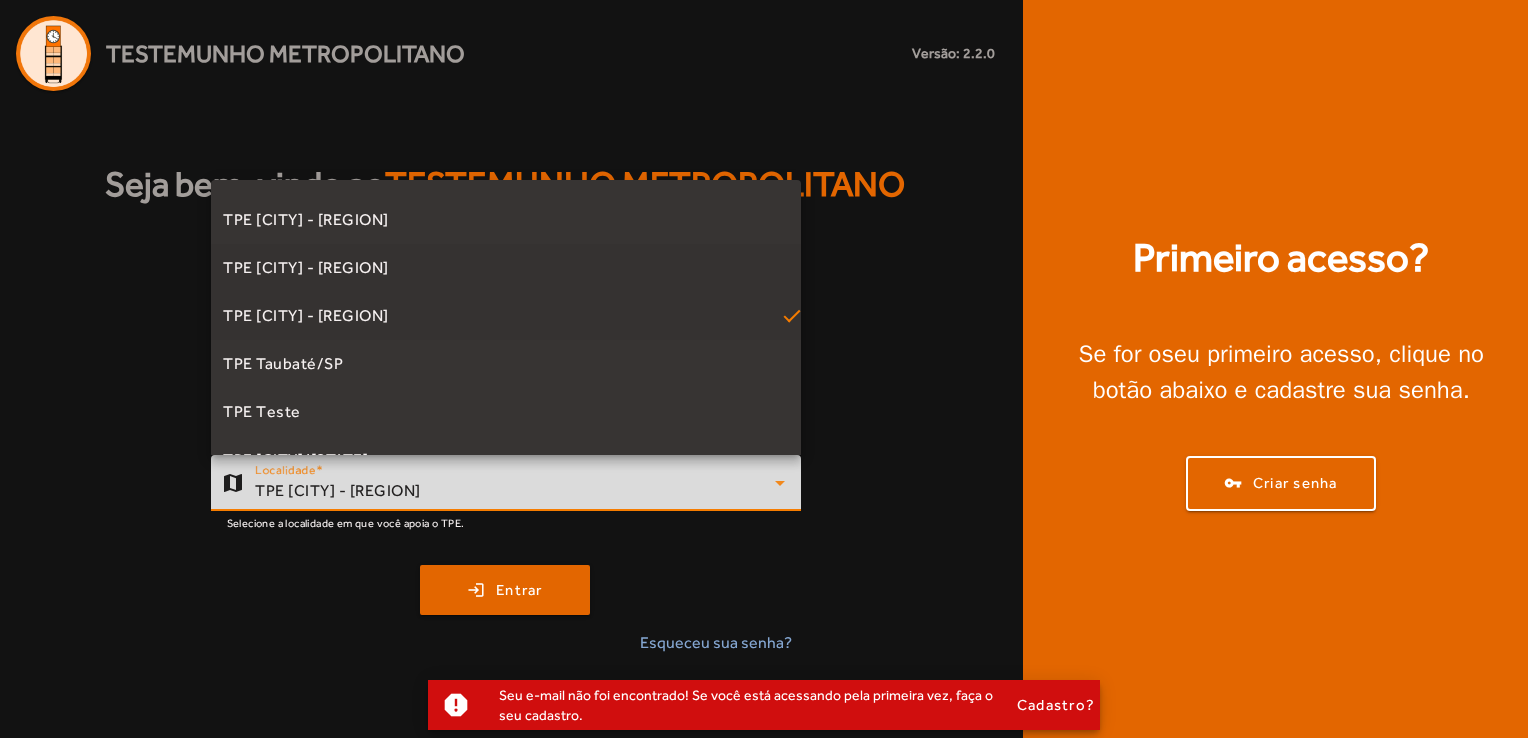 scroll, scrollTop: 556, scrollLeft: 0, axis: vertical 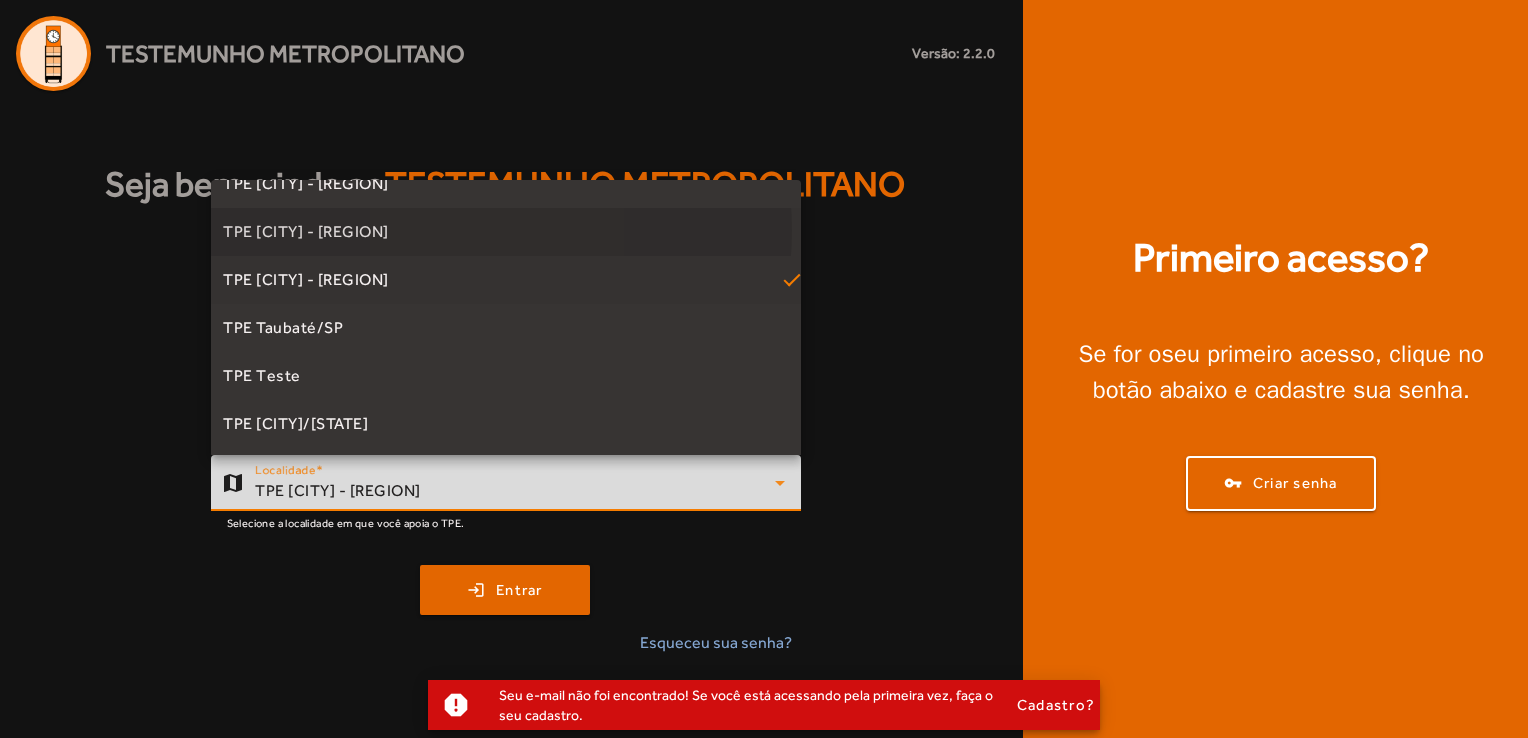 click on "TPE [CITY] - [REGION]" at bounding box center [506, 232] 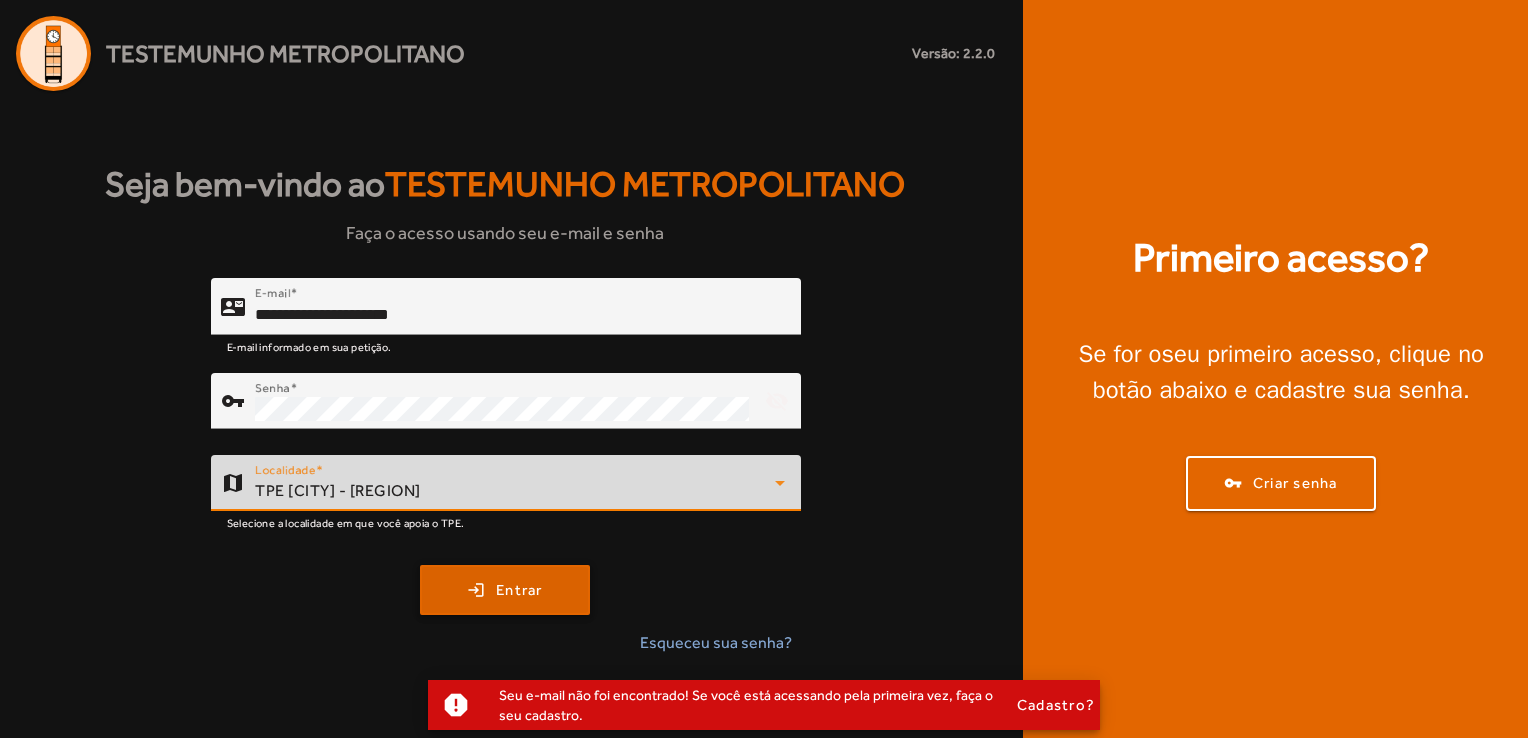 click 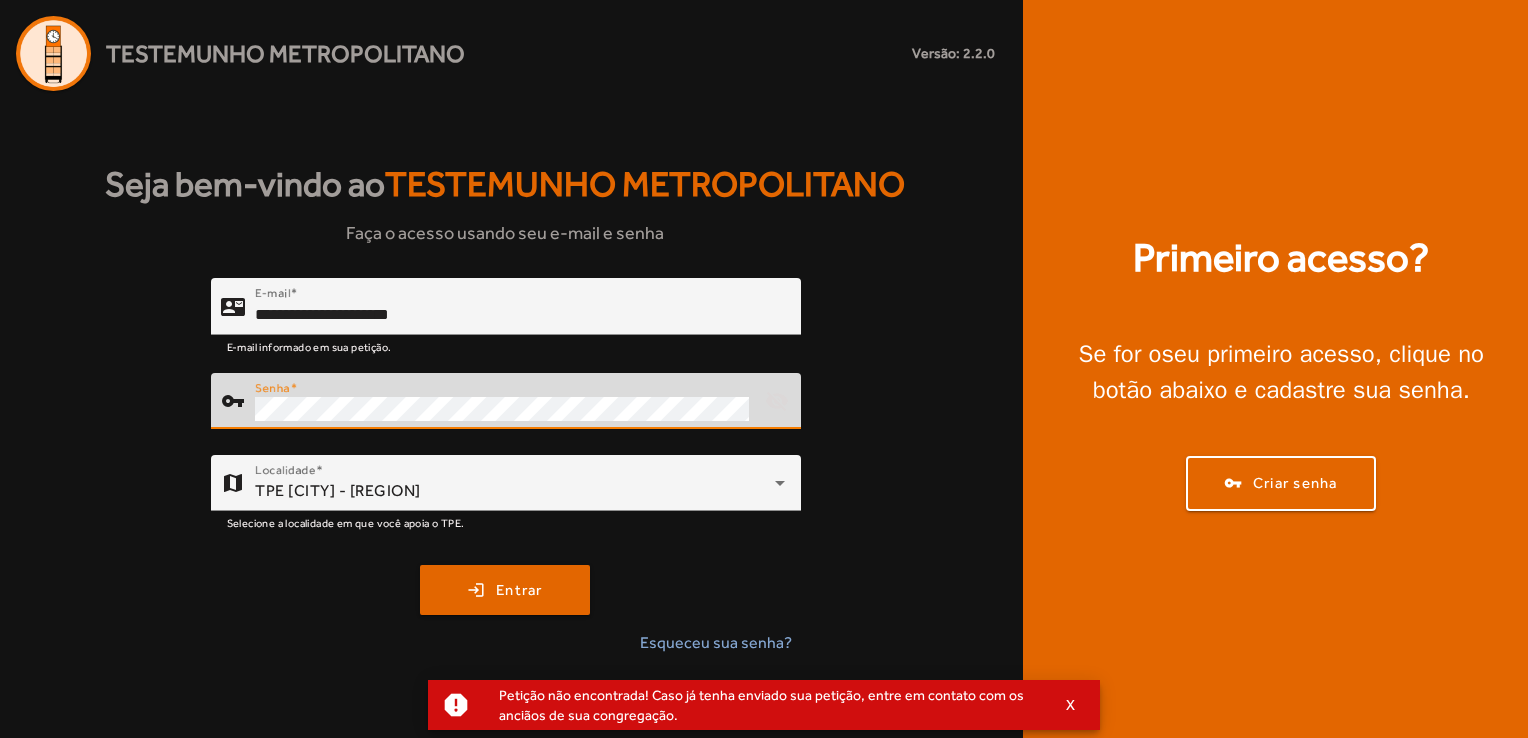 click on "login  Entrar" 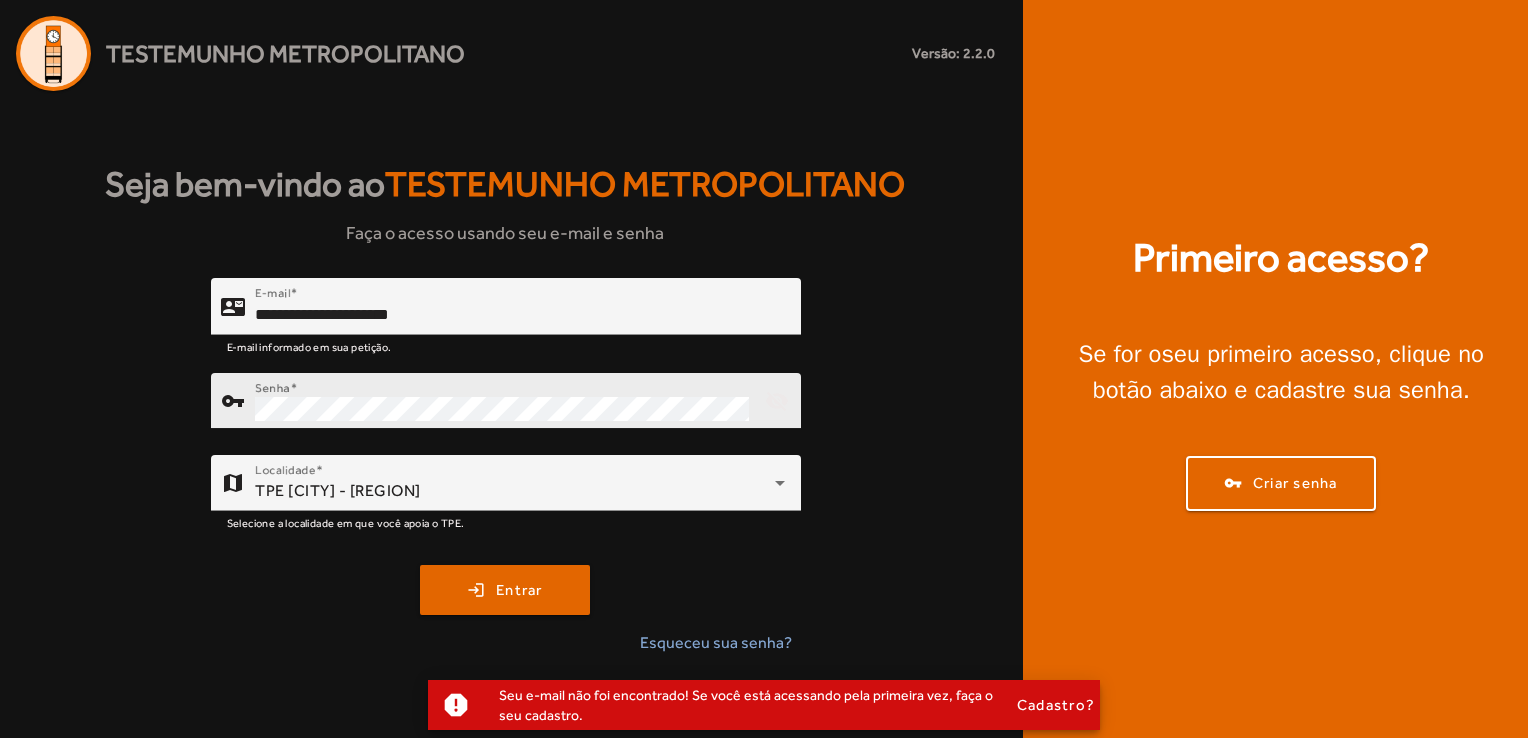 click on "Senha" 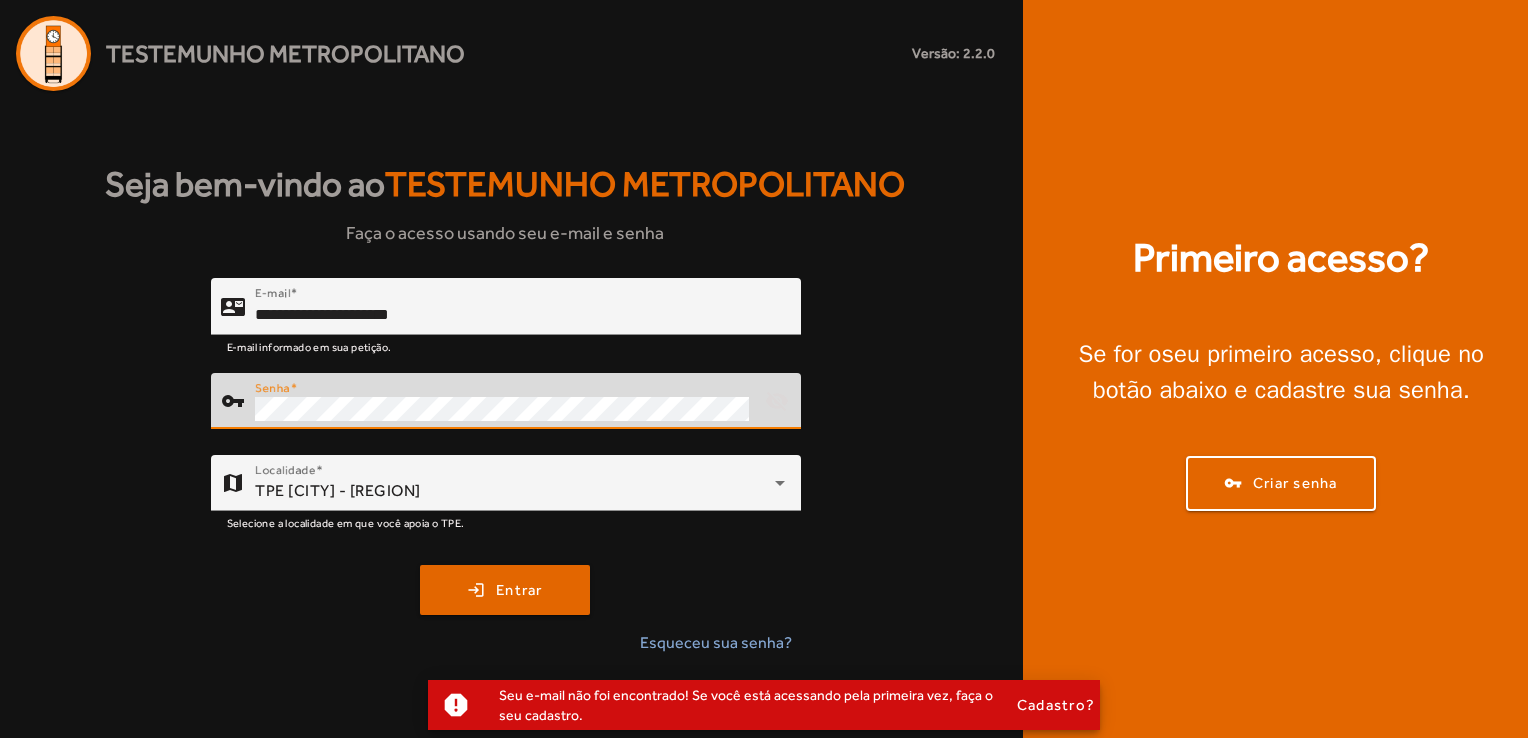 click on "contact_mail  E-mail  [EMAIL] E-mail informado em sua petição. vpn_key  Senha  visibility_off  map  Localidade  TPE [CITY] - [REGION] Selecione a localidade em que você apoia o TPE. login  Entrar   Esqueceu sua senha?" 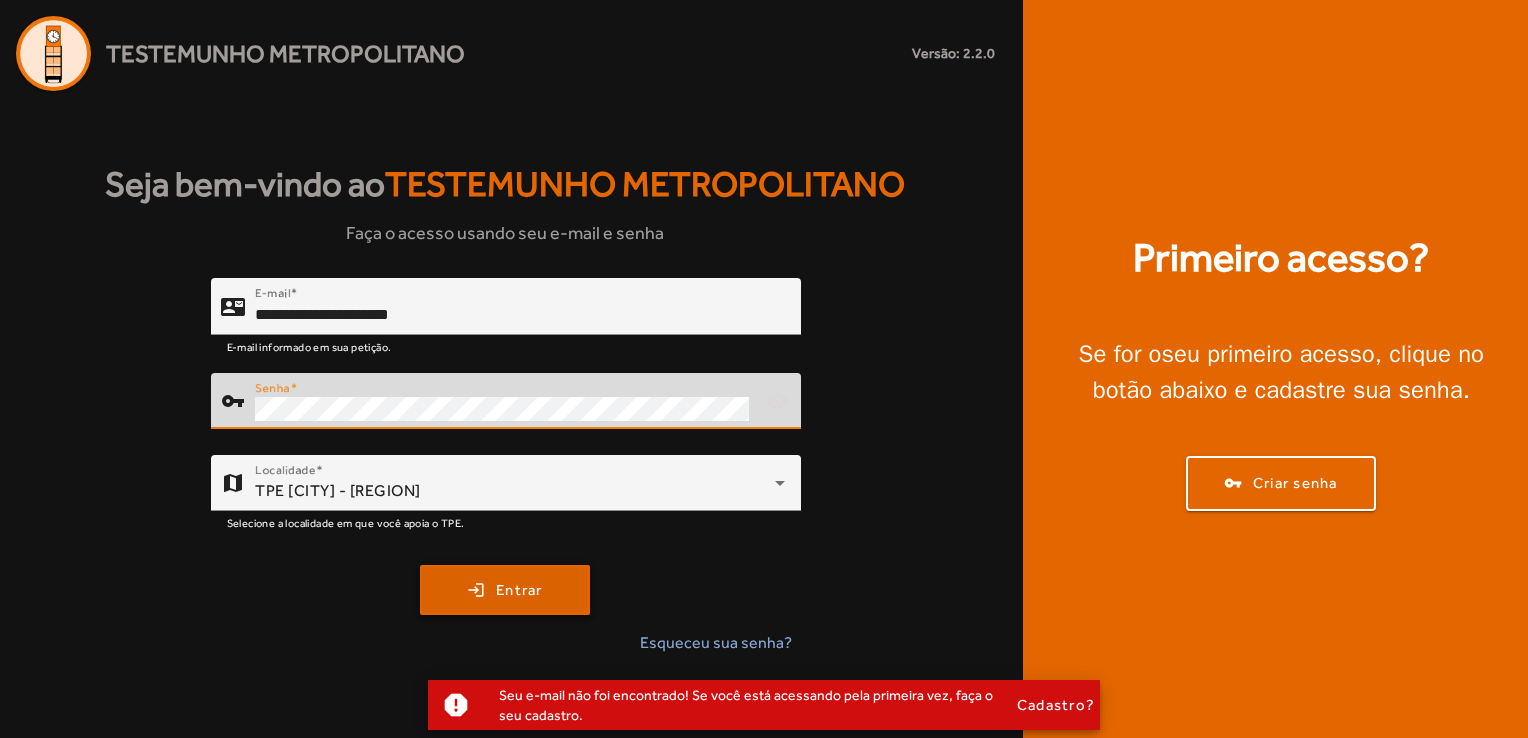 click on "Entrar" 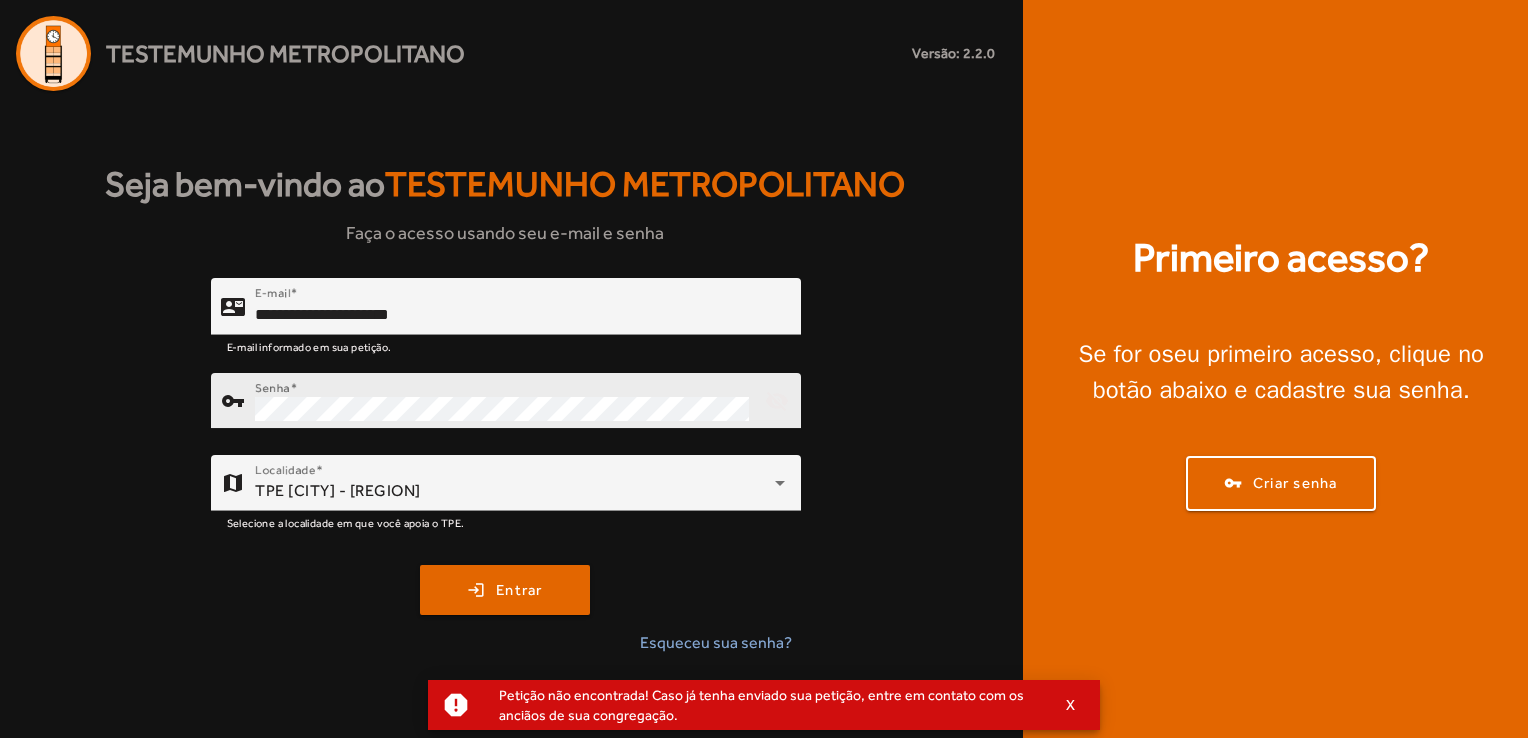 click on "Senha" 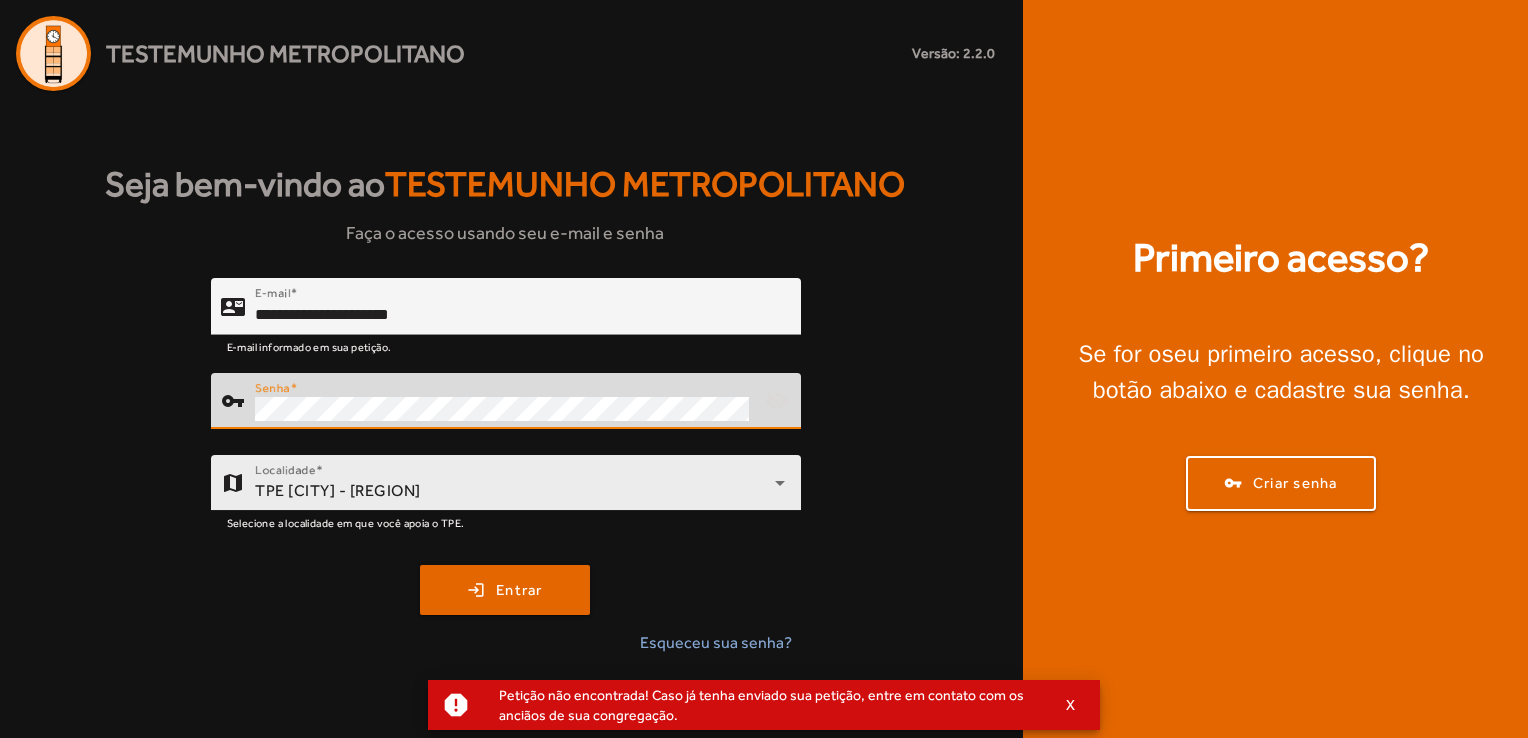 click on "TPE [CITY] - [REGION]" at bounding box center (515, 491) 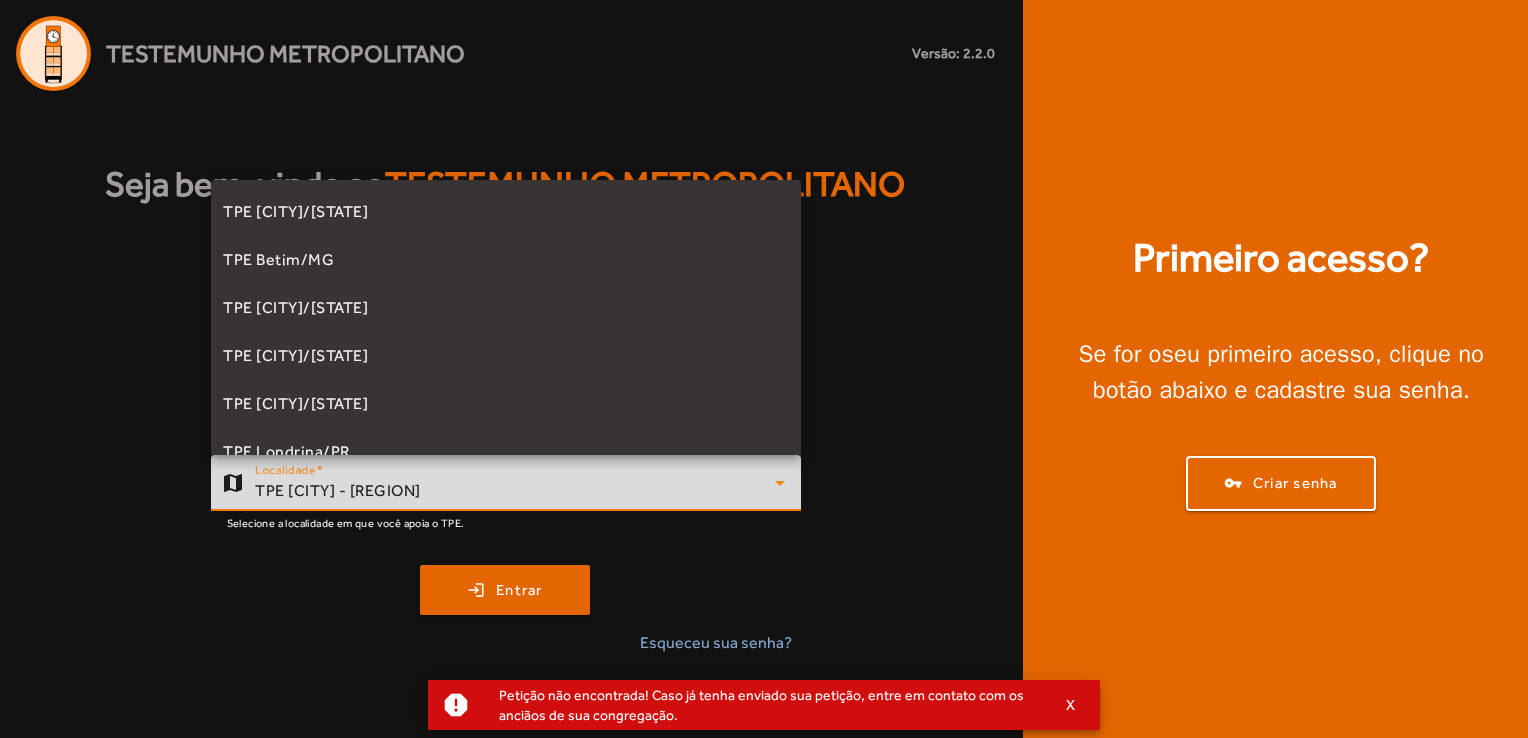 scroll, scrollTop: 356, scrollLeft: 0, axis: vertical 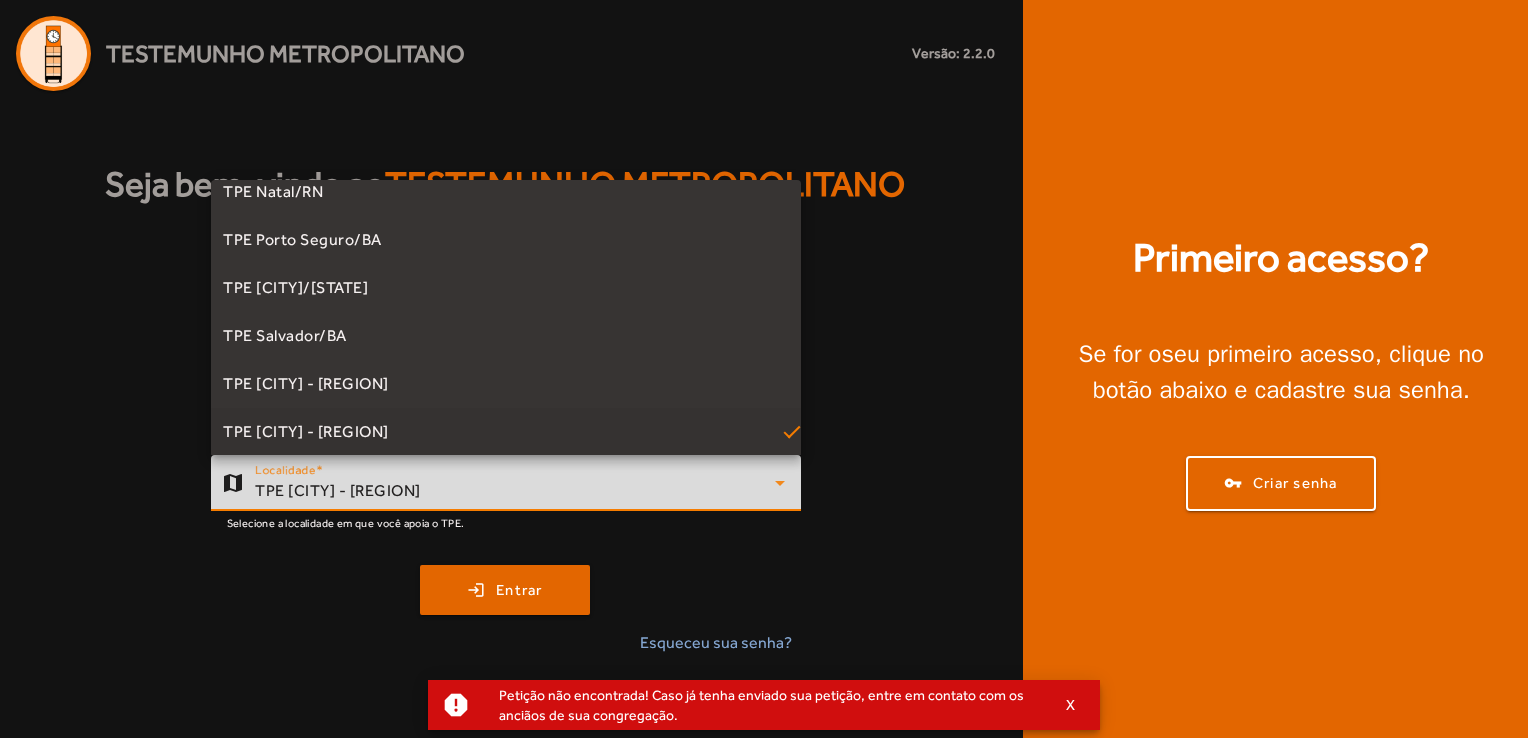 click at bounding box center [764, 369] 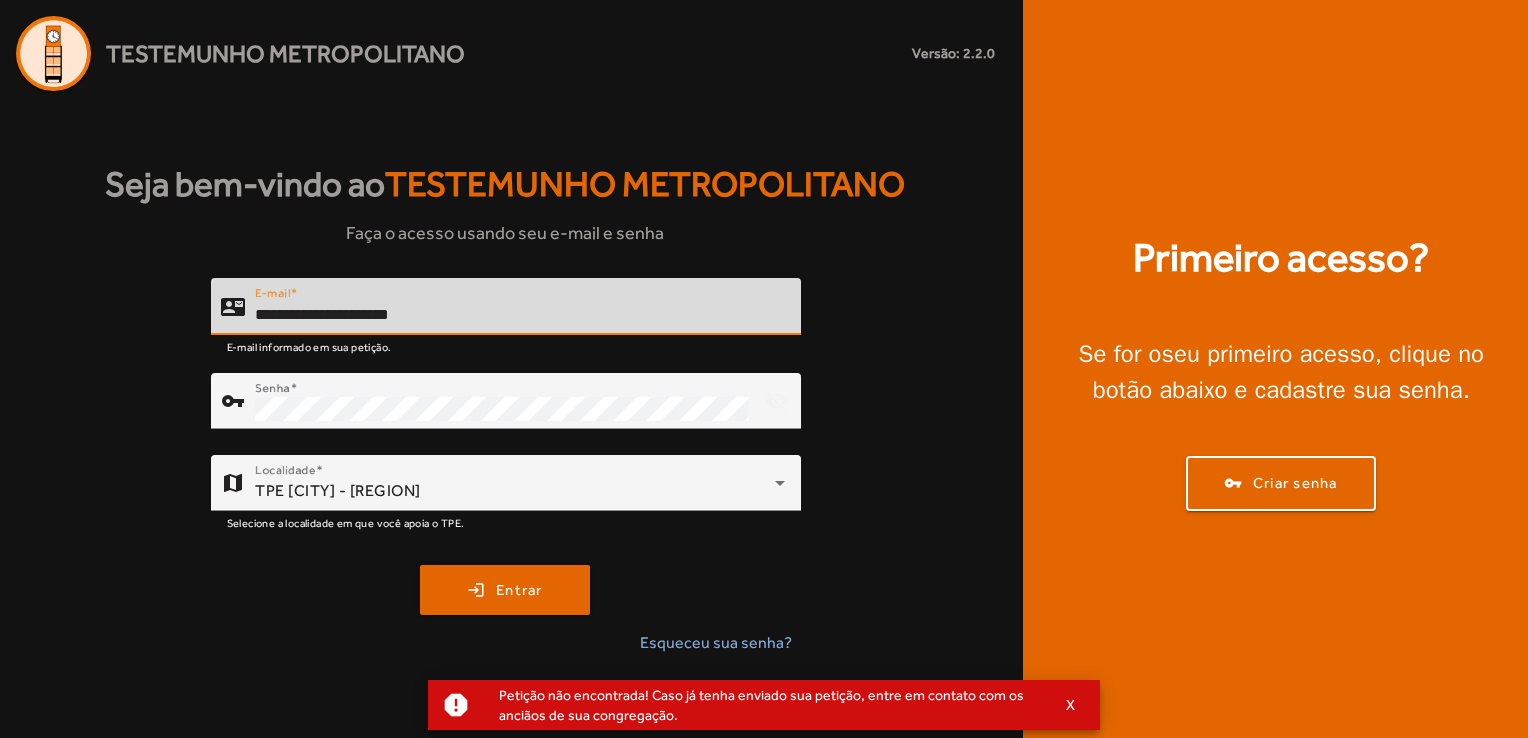 click on "**********" at bounding box center [520, 315] 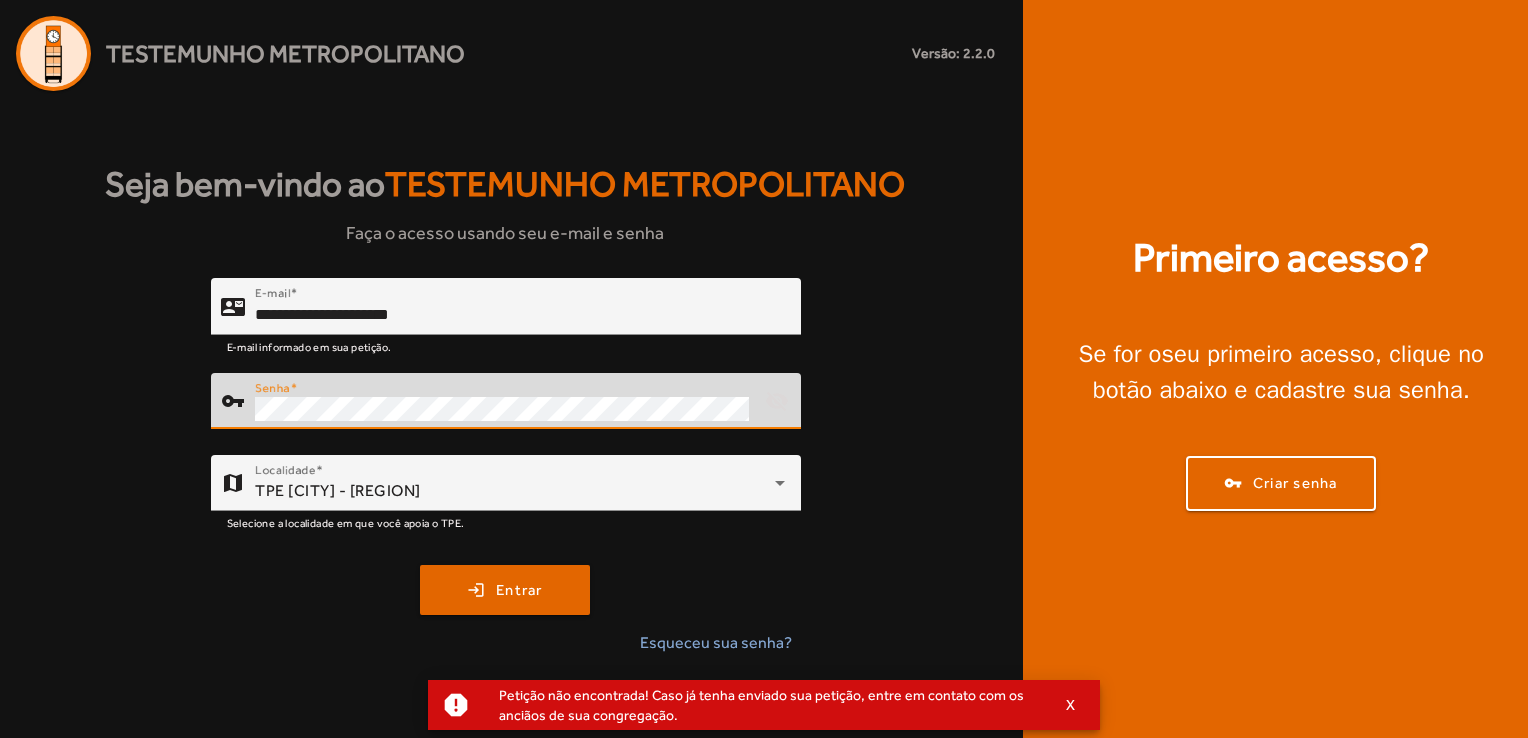 click on "contact_mail  E-mail  [EMAIL] E-mail informado em sua petição. vpn_key  Senha  visibility_off  map  Localidade  TPE [CITY] - [REGION] Selecione a localidade em que você apoia o TPE. login  Entrar   Esqueceu sua senha?" 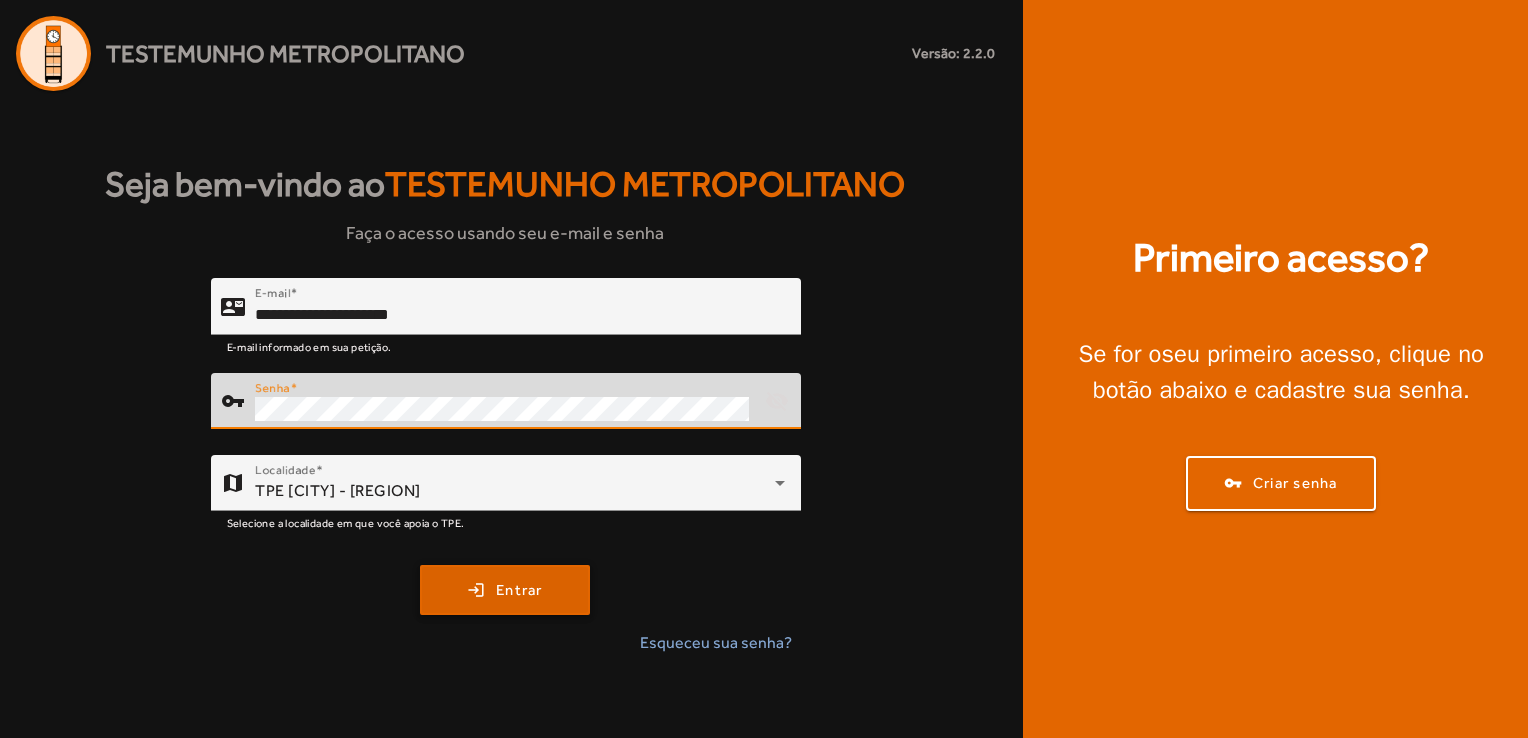 click 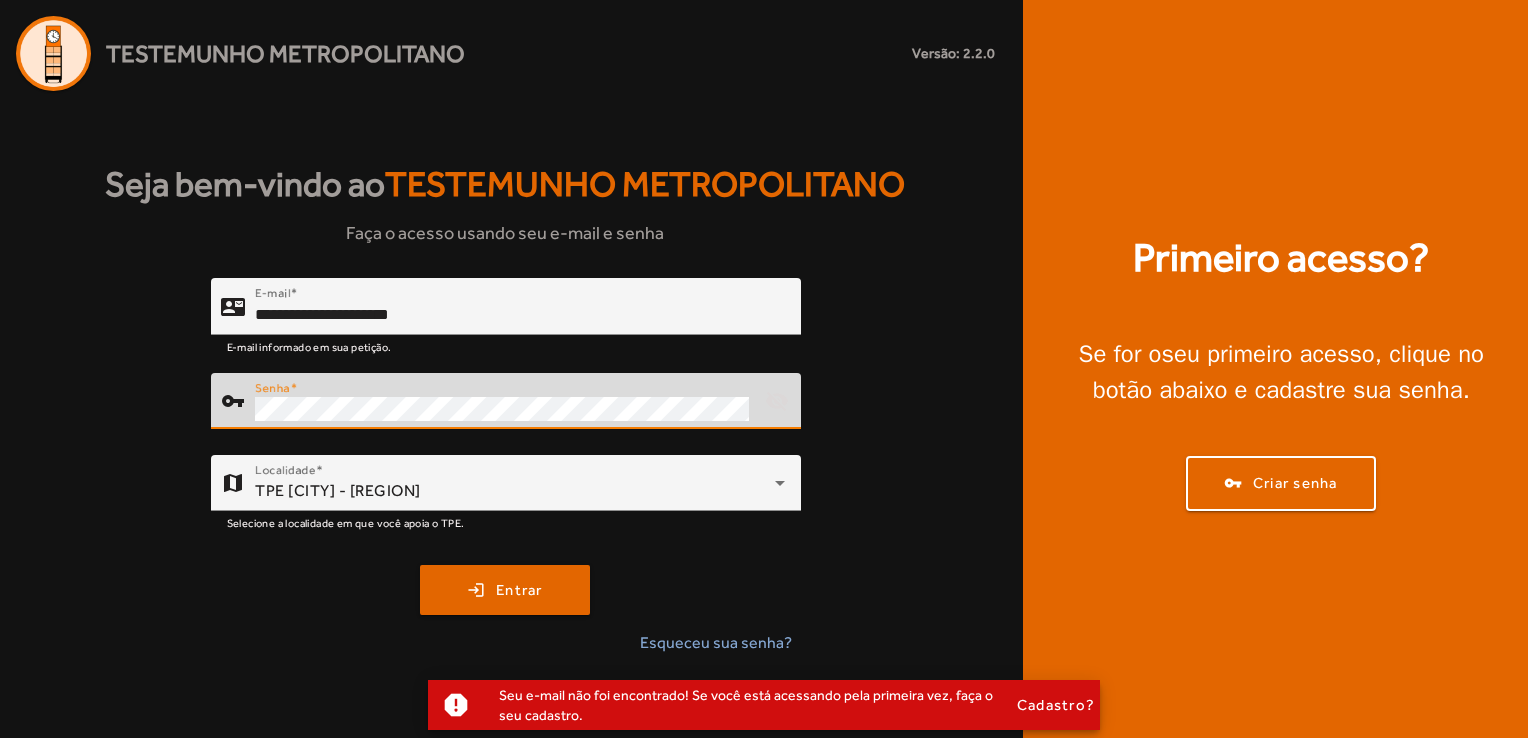 click on "contact_mail  E-mail  [EMAIL] E-mail informado em sua petição. vpn_key  Senha  visibility_off  map  Localidade  TPE [CITY] - [REGION] Selecione a localidade em que você apoia o TPE. login  Entrar   Esqueceu sua senha?" 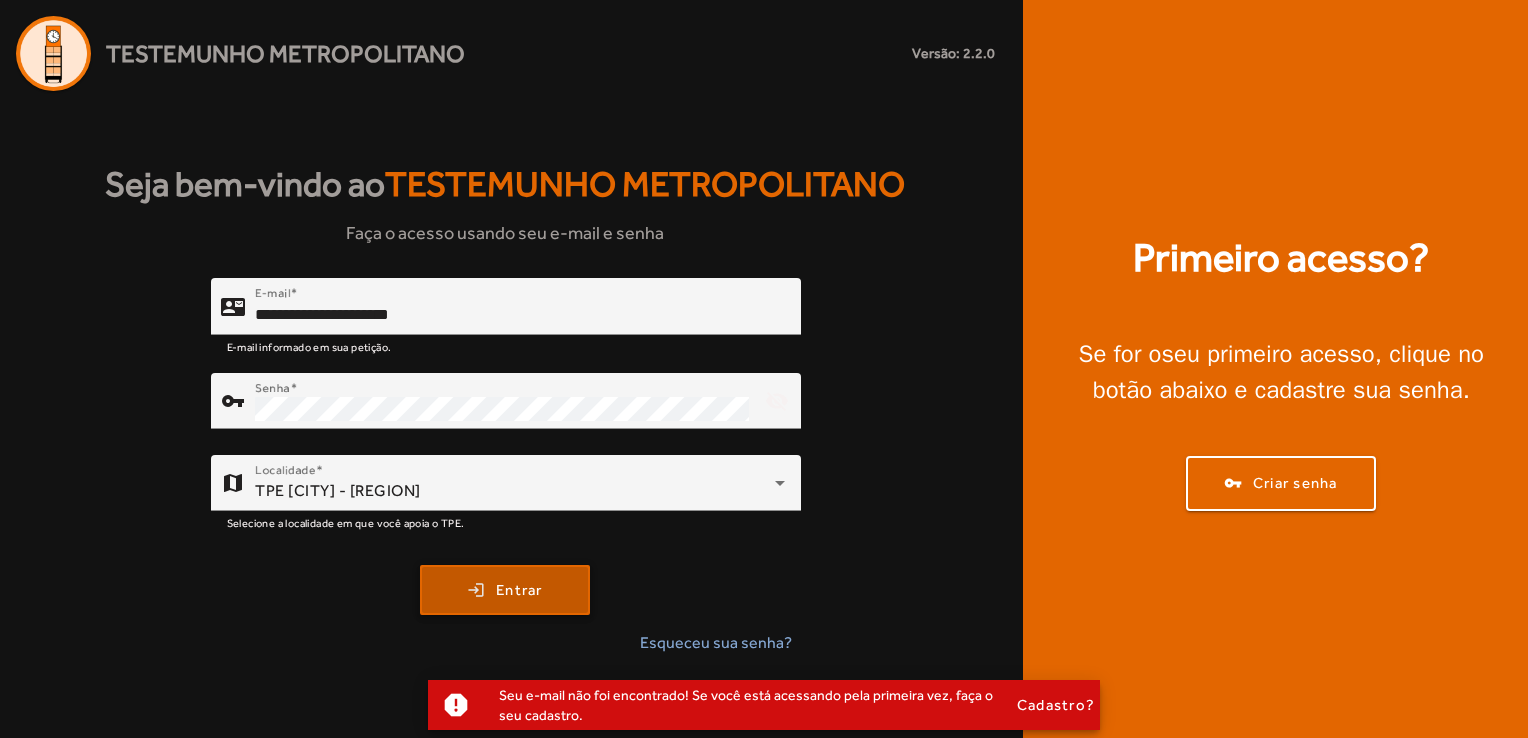 click 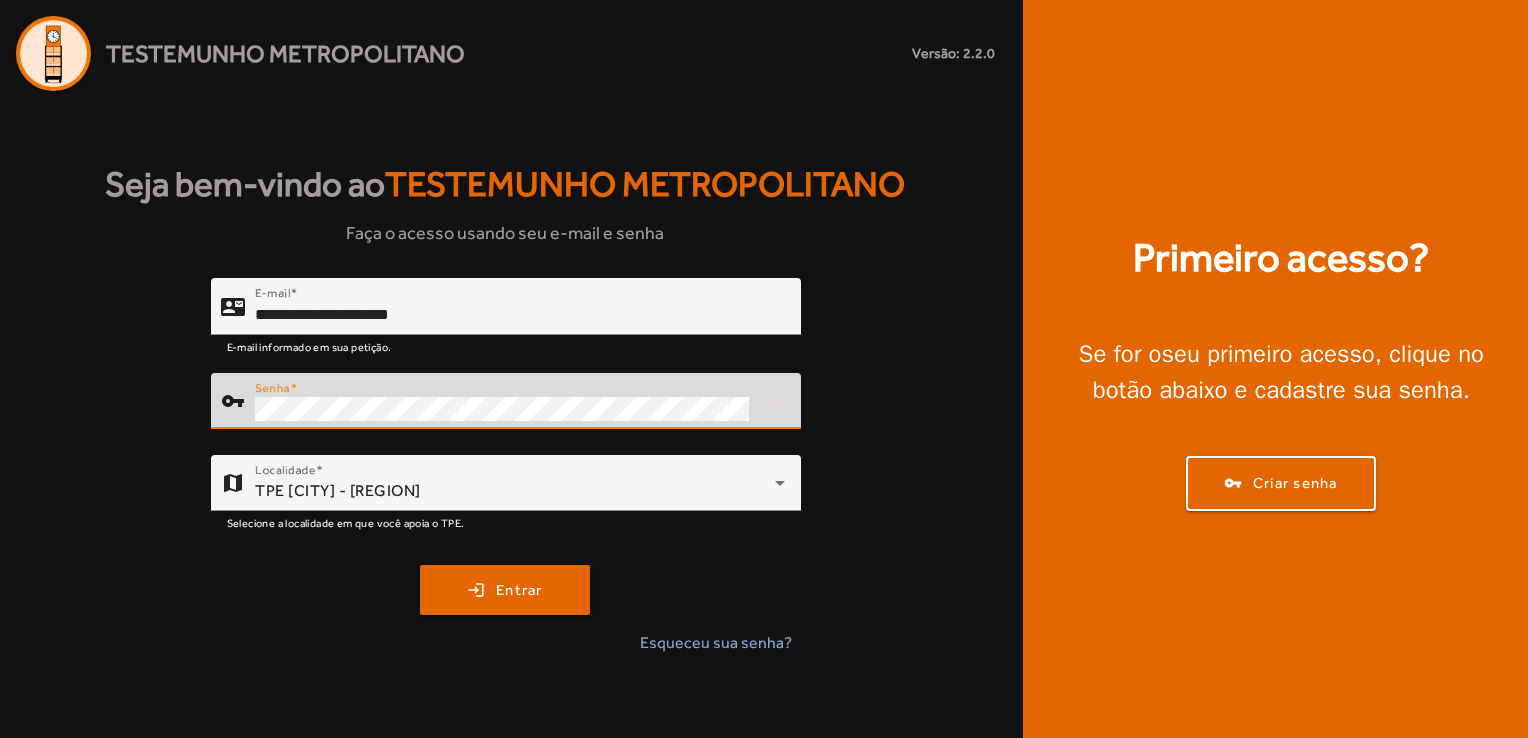 click on "contact_mail  E-mail  [EMAIL] E-mail informado em sua petição. vpn_key  Senha  visibility_off  map  Localidade  TPE [CITY] - [REGION] Selecione a localidade em que você apoia o TPE. login  Entrar   Esqueceu sua senha?" 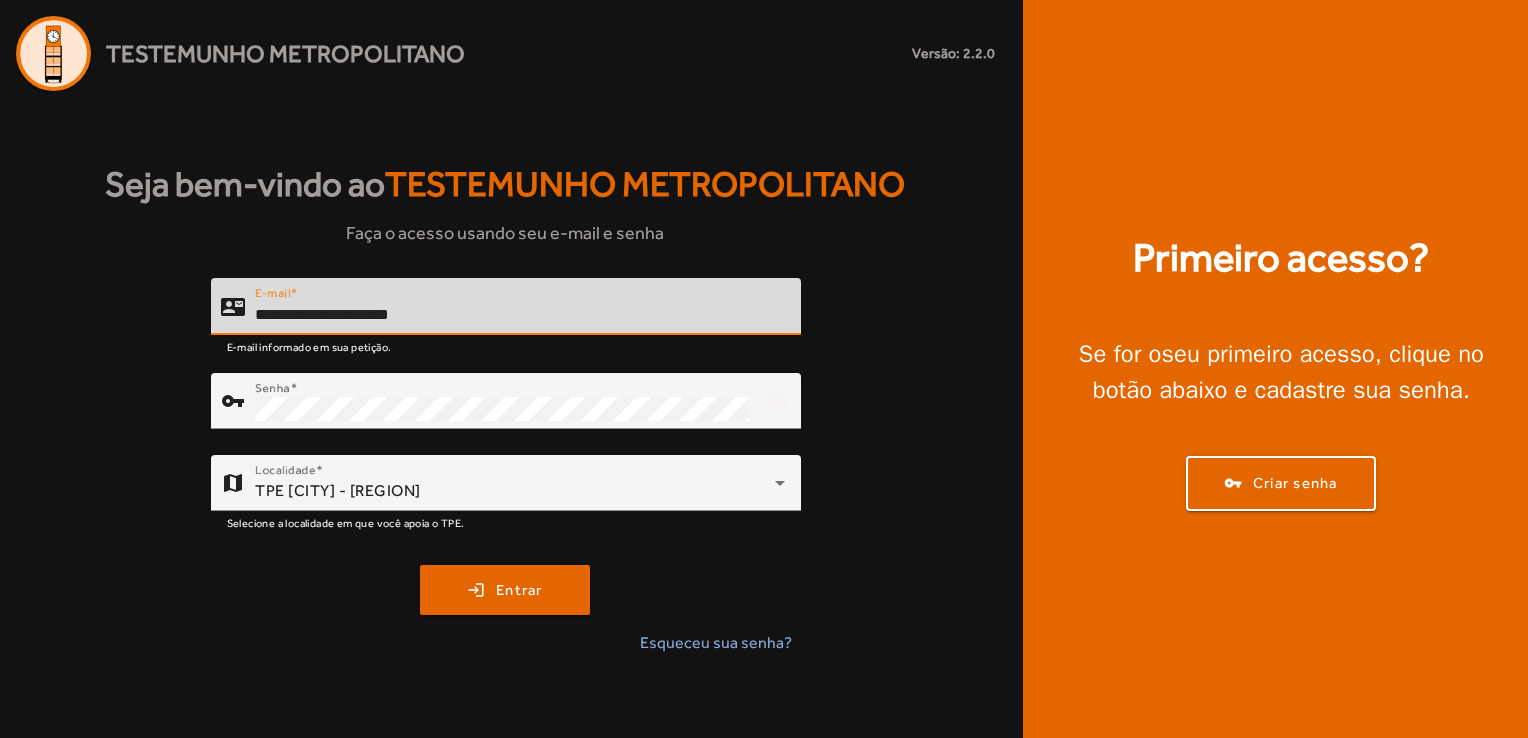 click on "**********" at bounding box center (520, 315) 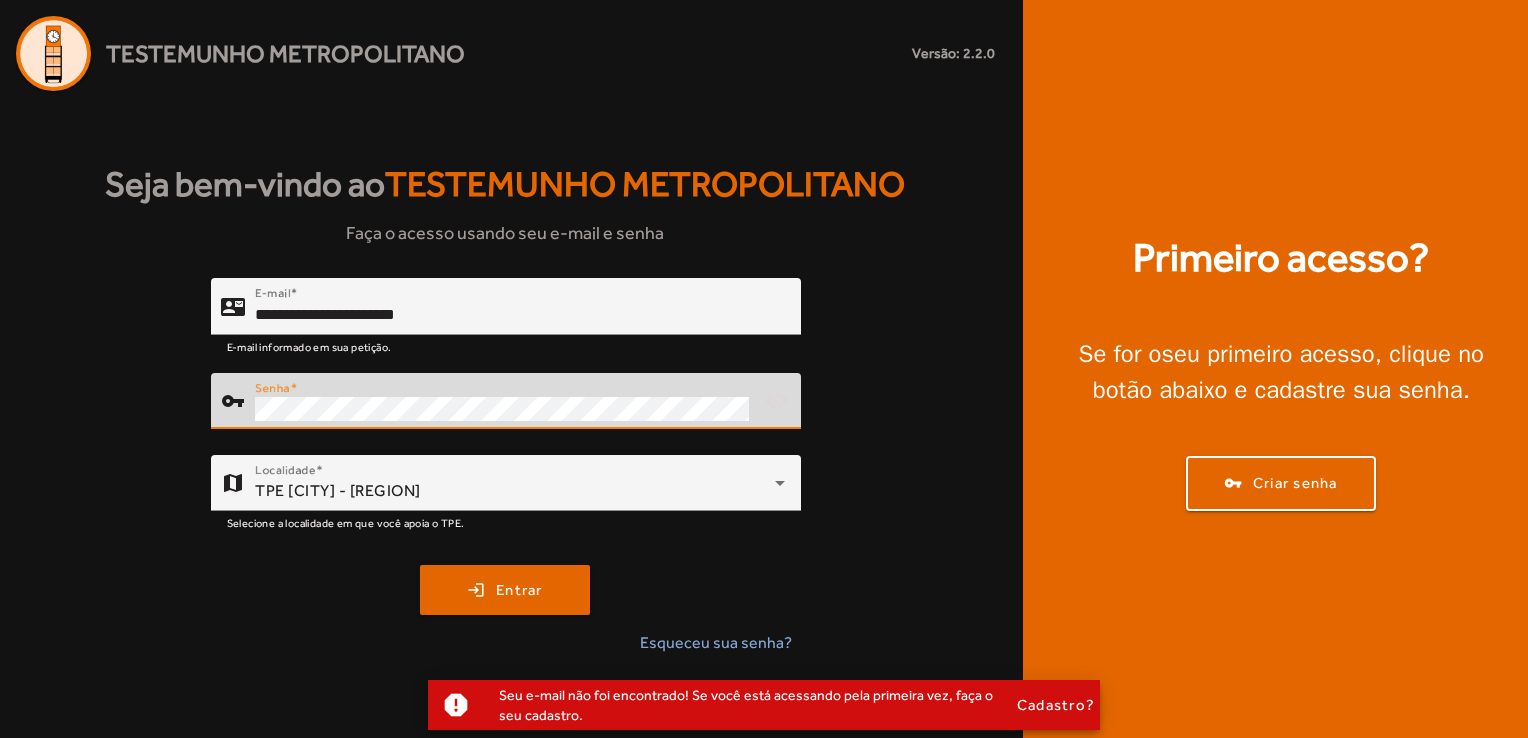 click on "contact_mail  E-mail  [EMAIL] E-mail informado em sua petição. vpn_key  Senha  visibility_off  map  Localidade  TPE [CITY] - [REGION] Selecione a localidade em que você apoia o TPE. login  Entrar   Esqueceu sua senha?" 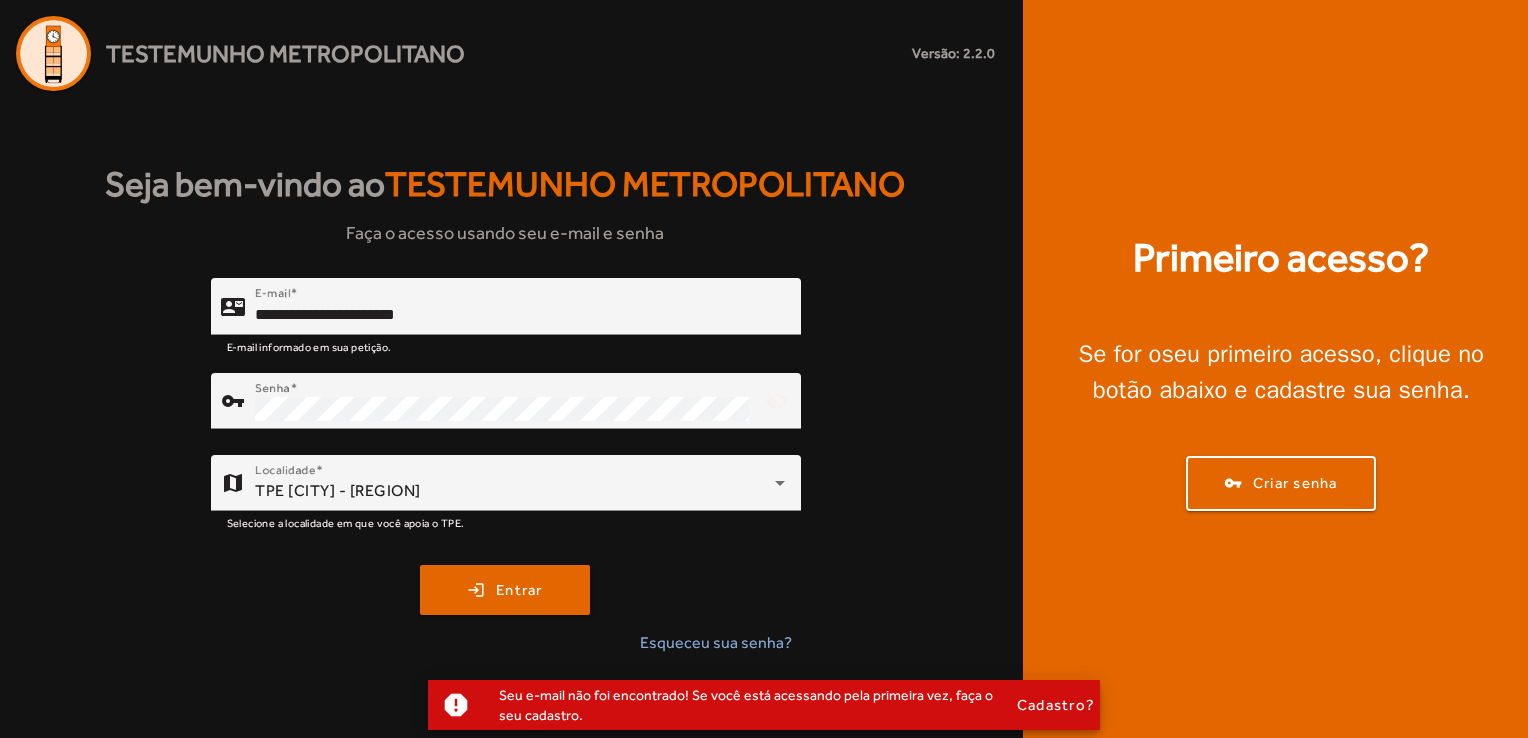 drag, startPoint x: 398, startPoint y: 390, endPoint x: 88, endPoint y: 393, distance: 310.01453 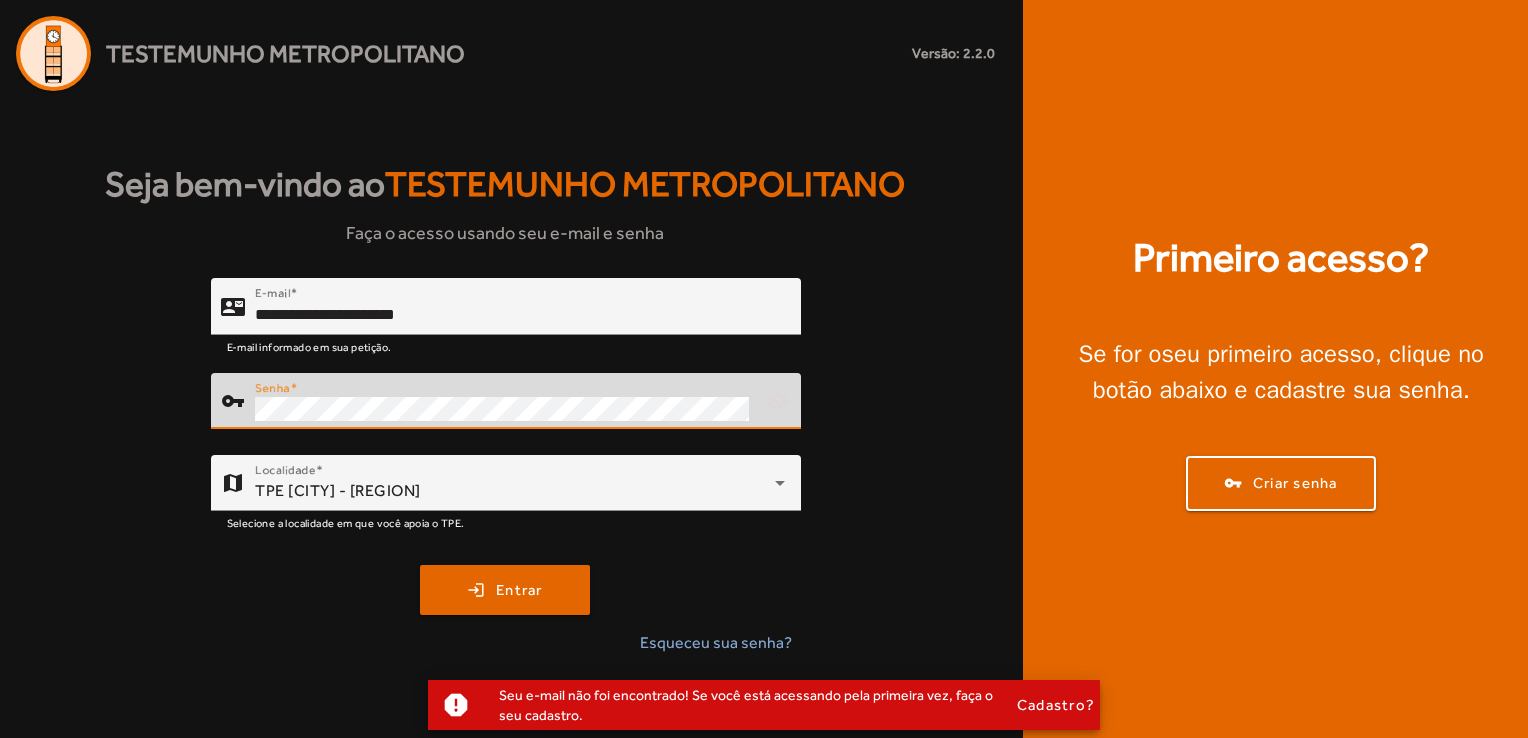 click on "contact_mail  E-mail  [EMAIL] E-mail informado em sua petição. vpn_key  Senha  visibility_off  map  Localidade  TPE [CITY] - [REGION] Selecione a localidade em que você apoia o TPE. login  Entrar   Esqueceu sua senha?" 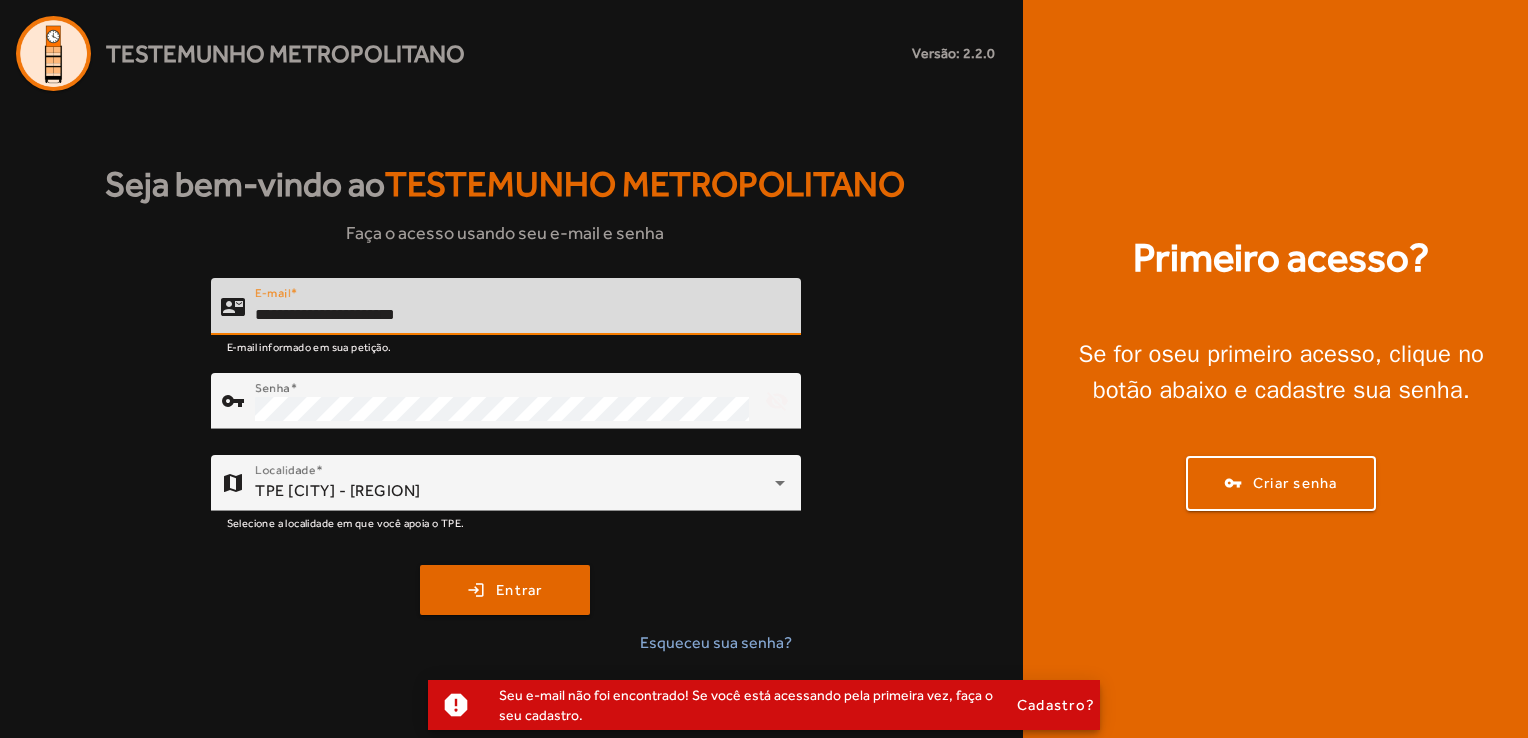 click on "**********" at bounding box center (520, 315) 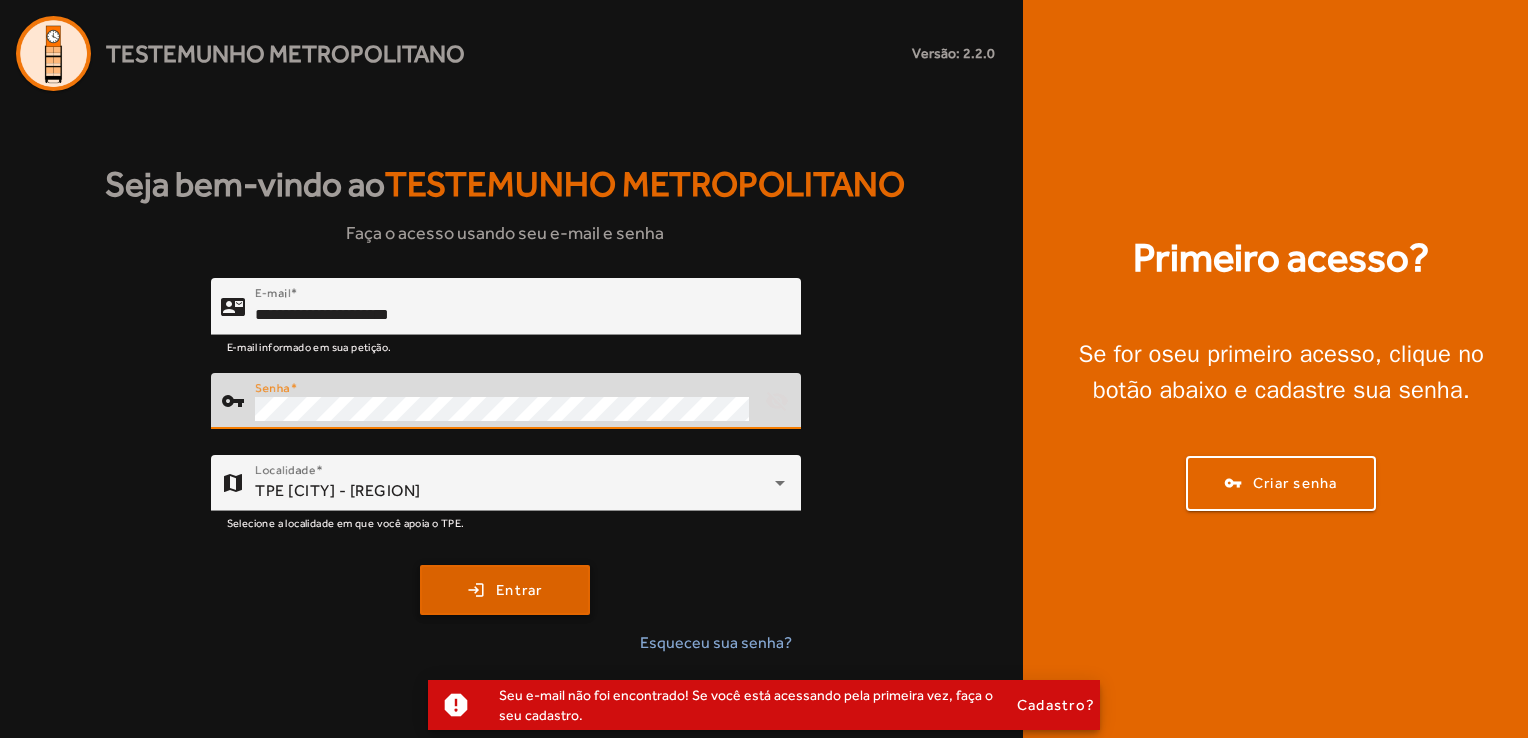 click on "Entrar" 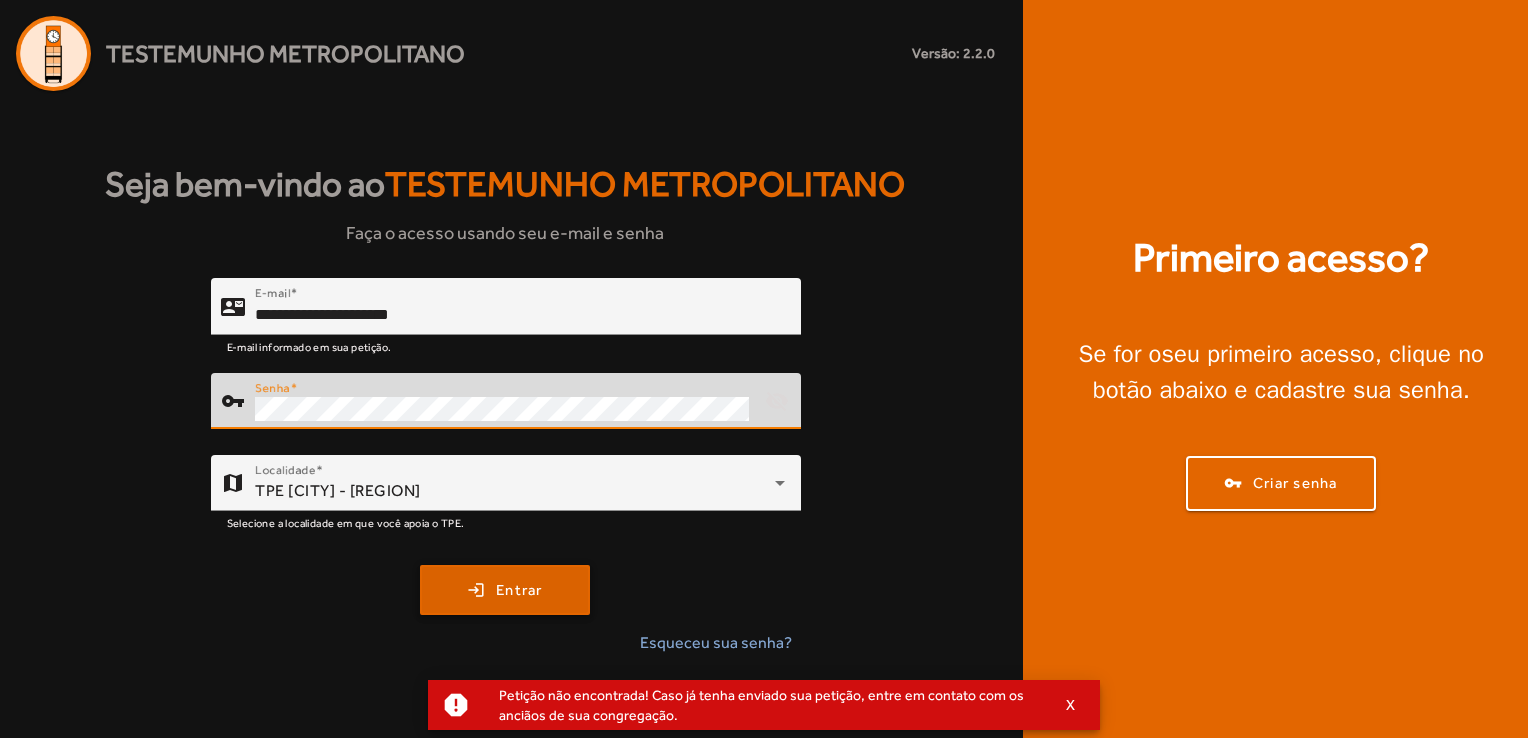 click 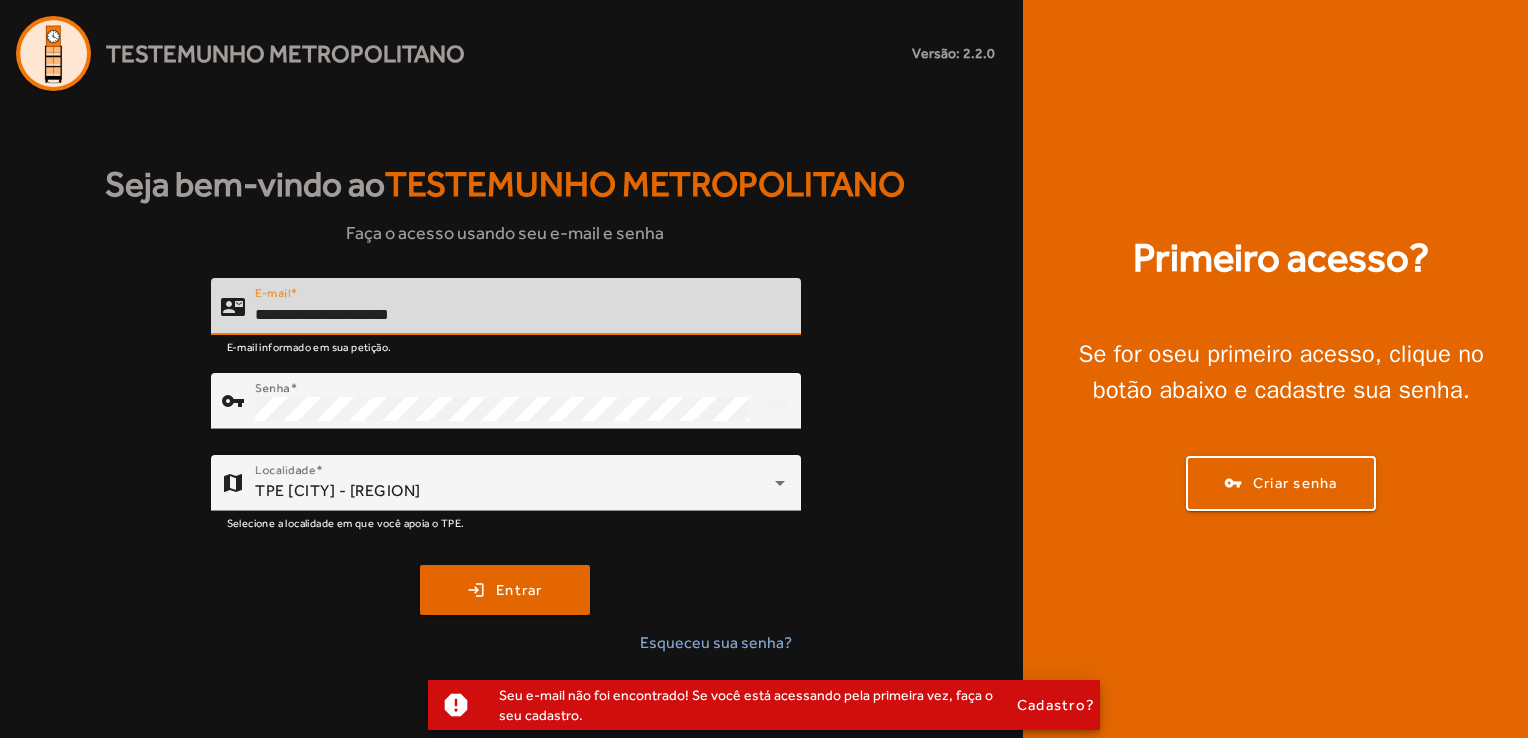 drag, startPoint x: 524, startPoint y: 315, endPoint x: -4, endPoint y: 315, distance: 528 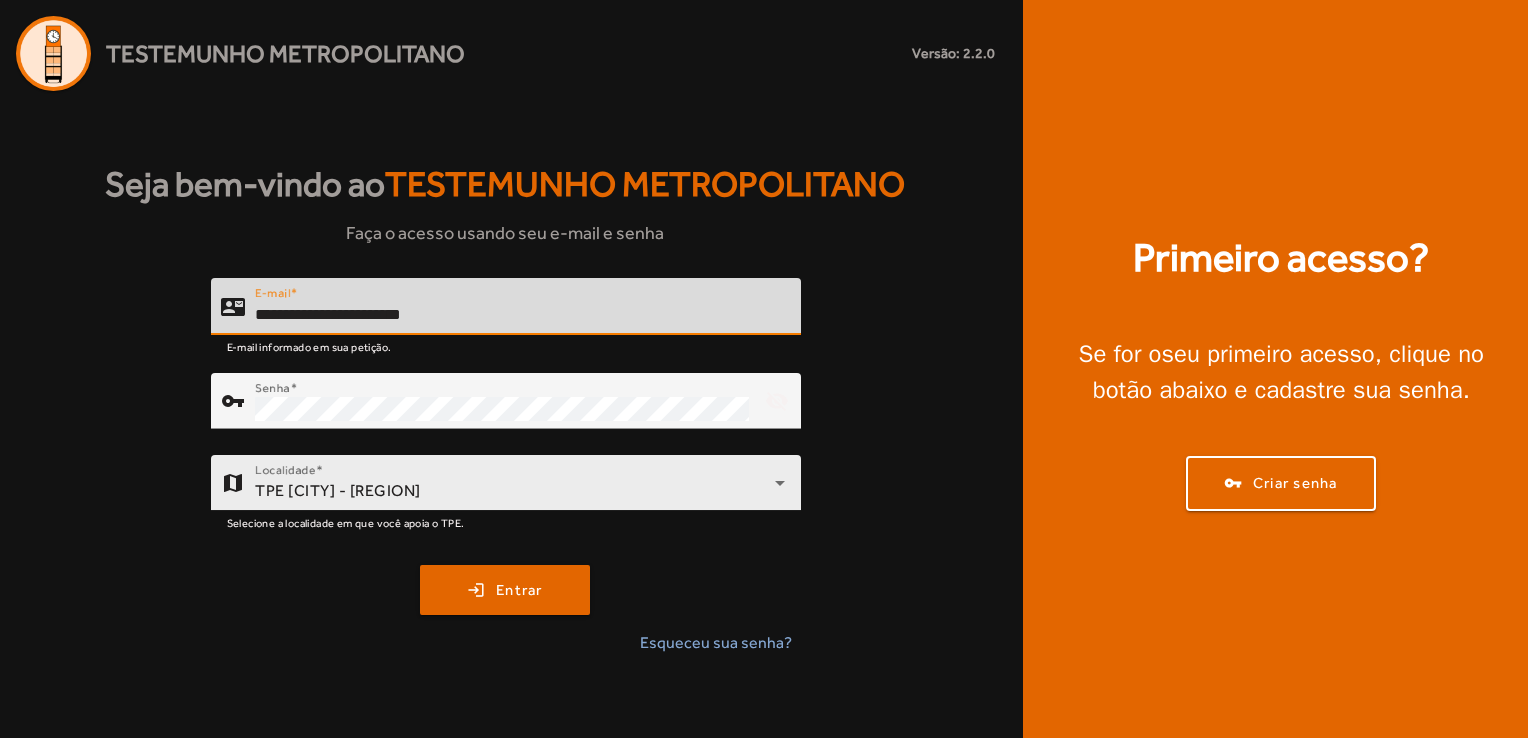 type on "**********" 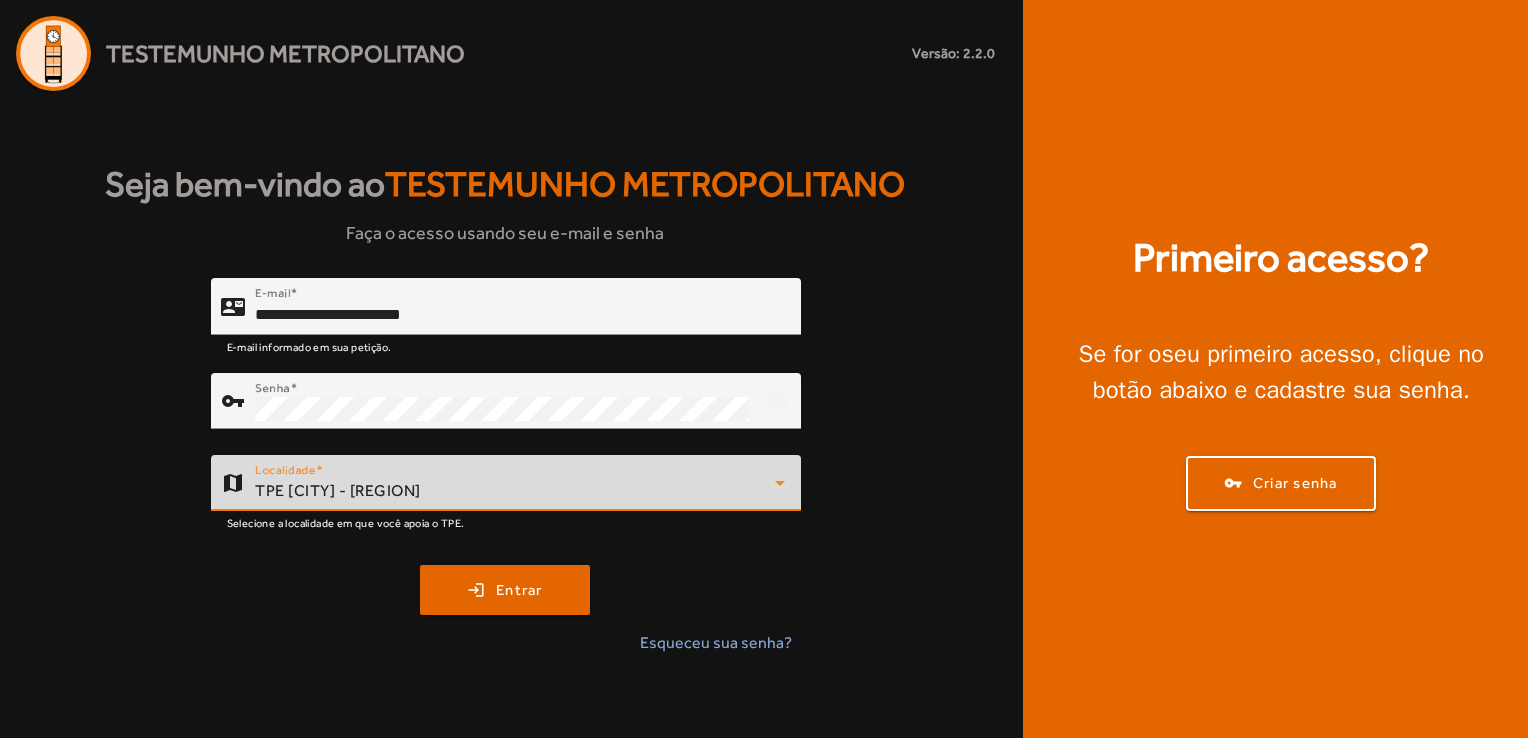 click on "TPE [CITY] - [REGION]" at bounding box center [515, 491] 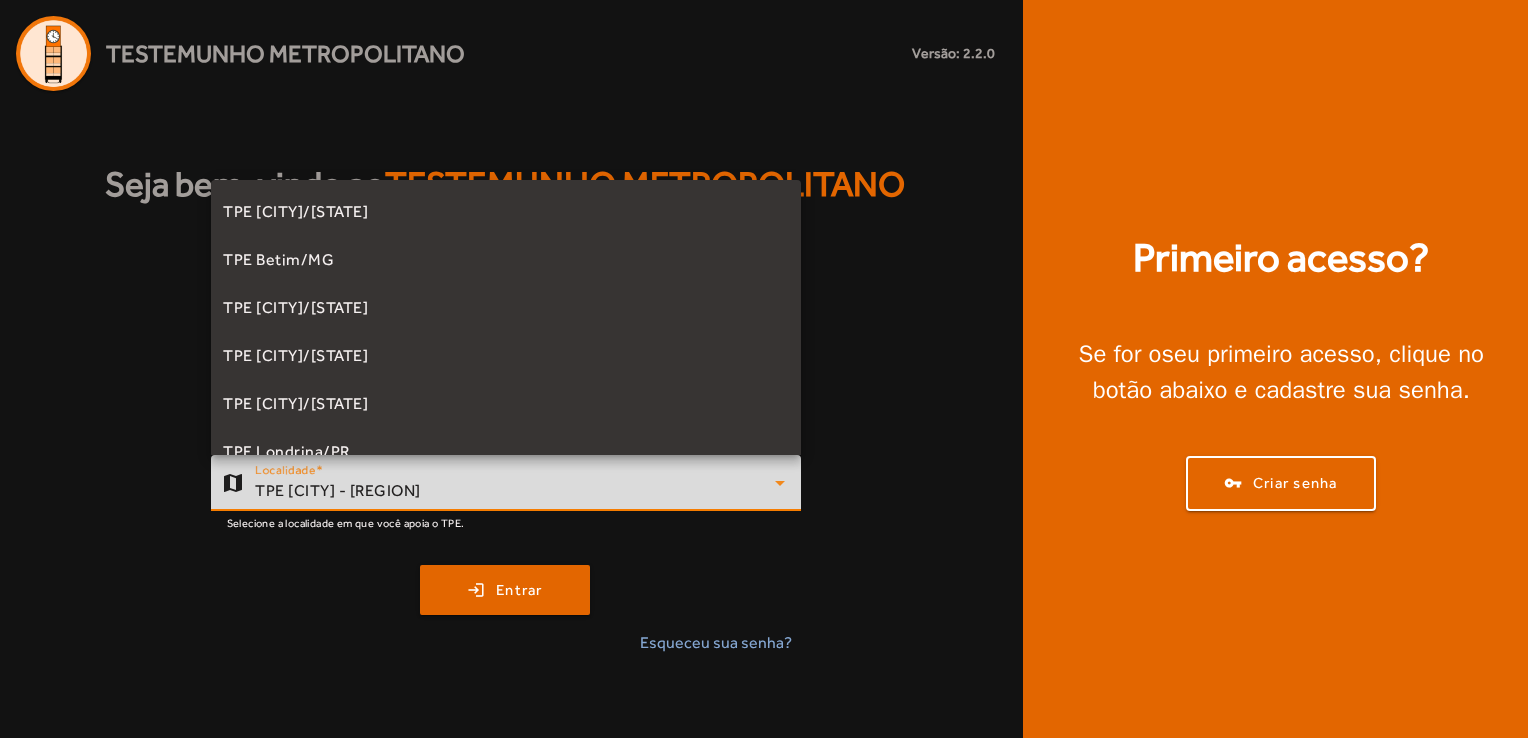 scroll, scrollTop: 356, scrollLeft: 0, axis: vertical 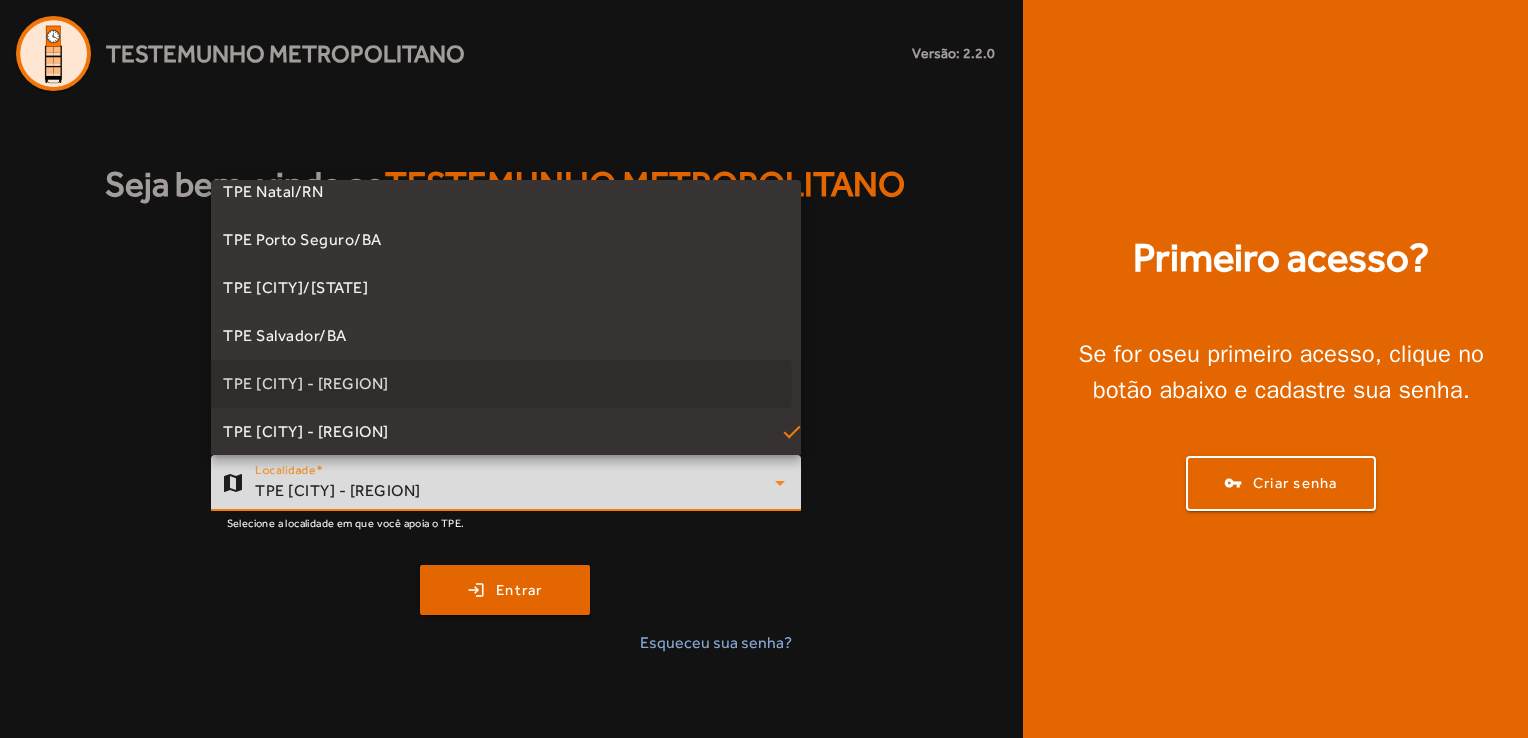 click on "TPE [CITY] - [REGION]" at bounding box center (506, 384) 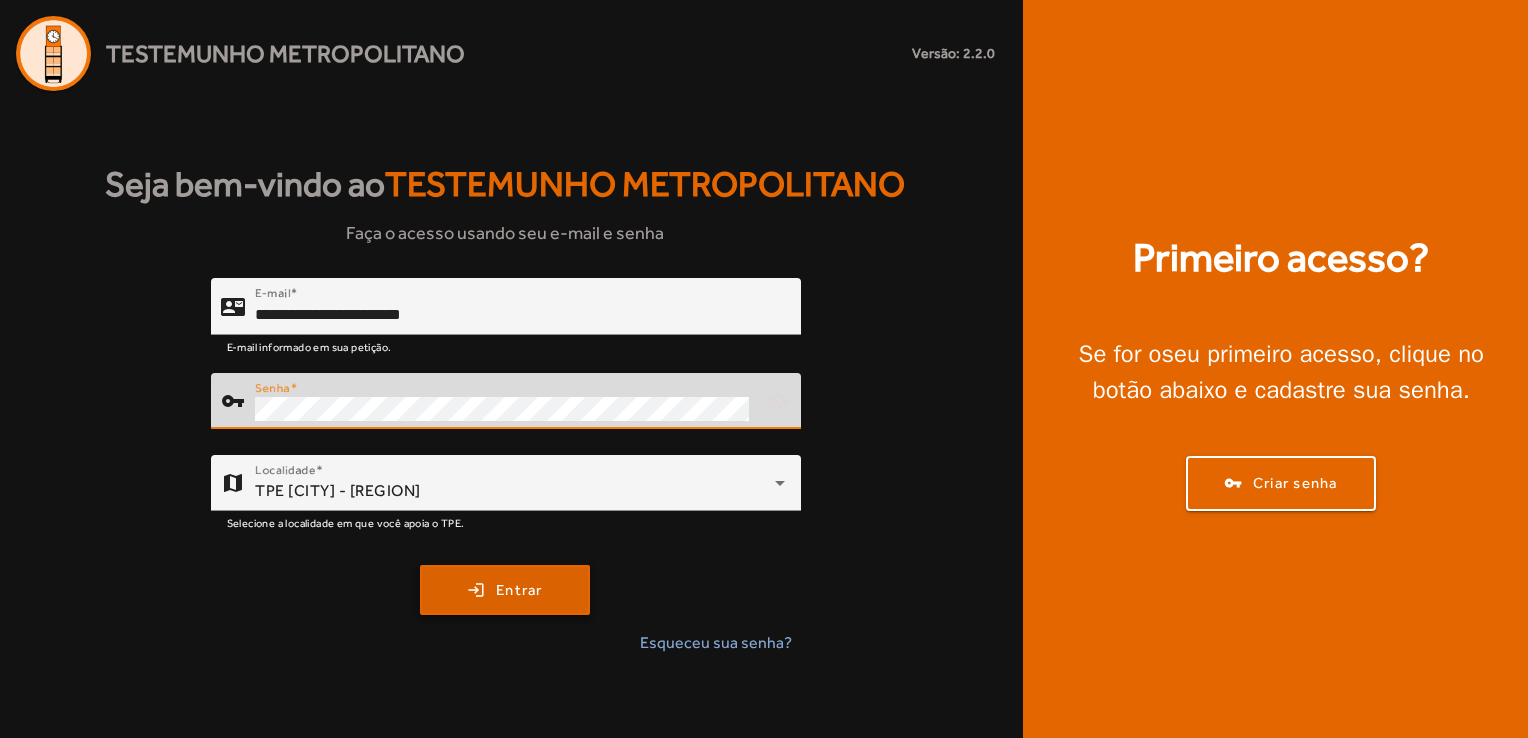 click on "Entrar" 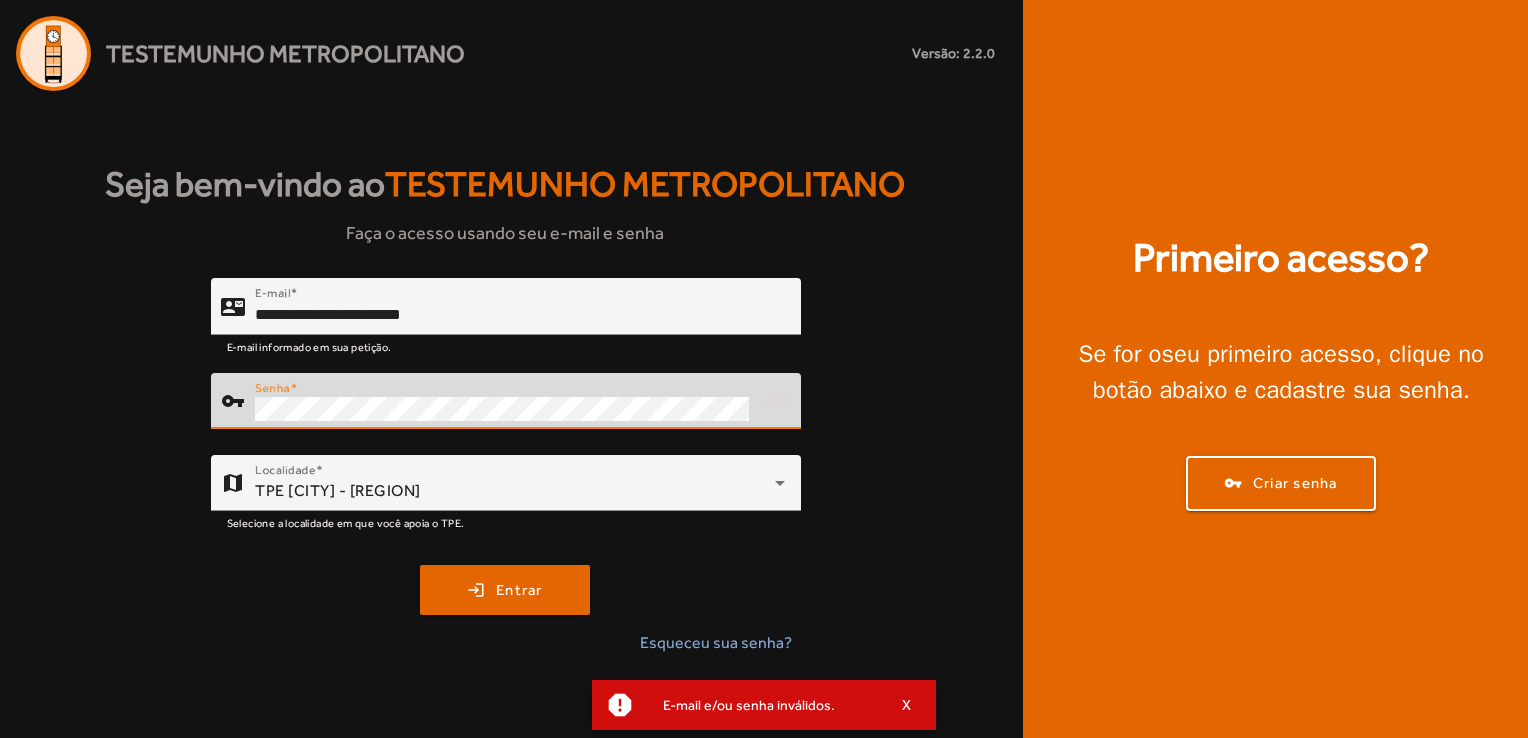 click on "contact_mail  E-mail  [EMAIL] E-mail informado em sua petição. vpn_key  Senha  visibility_off  map  Localidade  TPE [CITY] - [REGION] Selecione a localidade em que você apoia o TPE. login  Entrar   Esqueceu sua senha?" 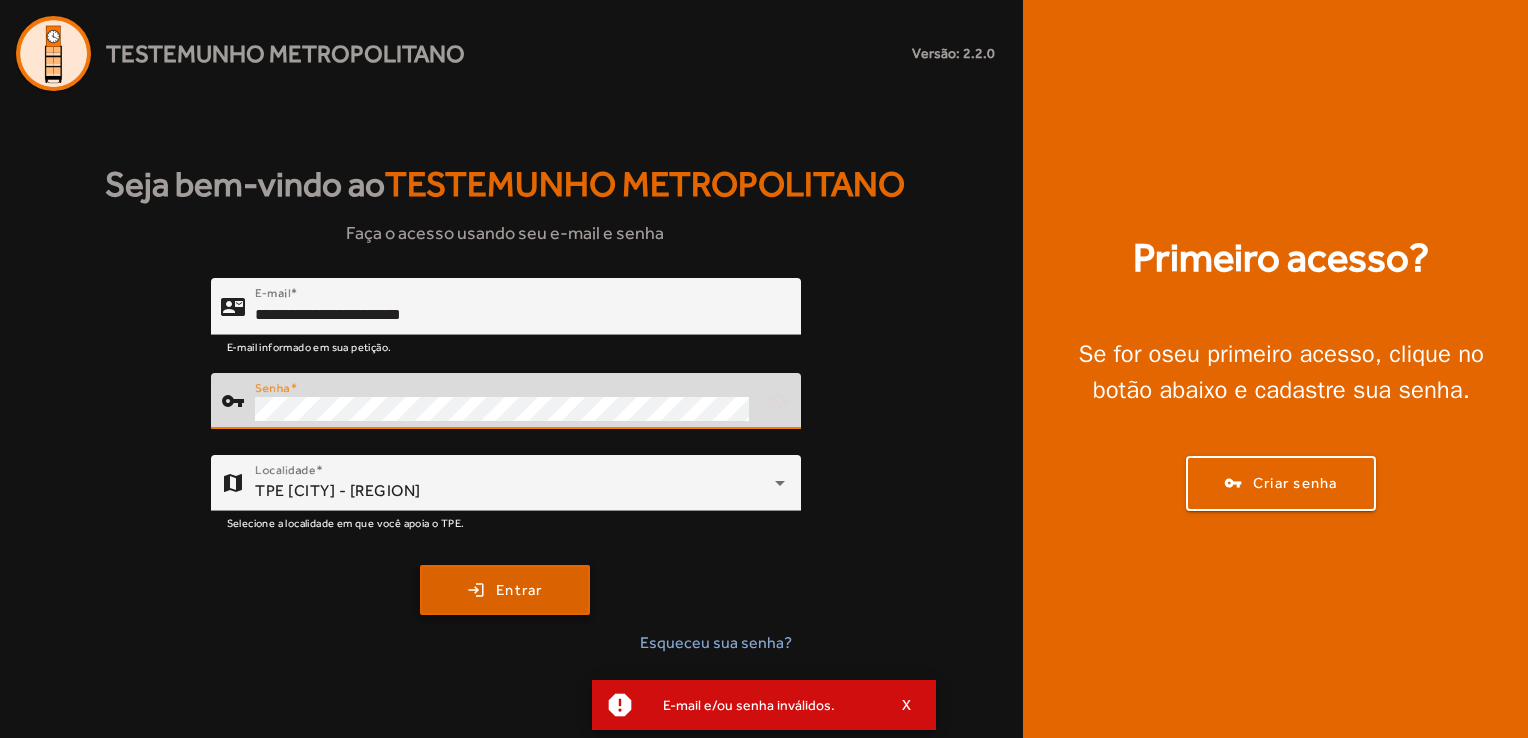 click on "Entrar" 